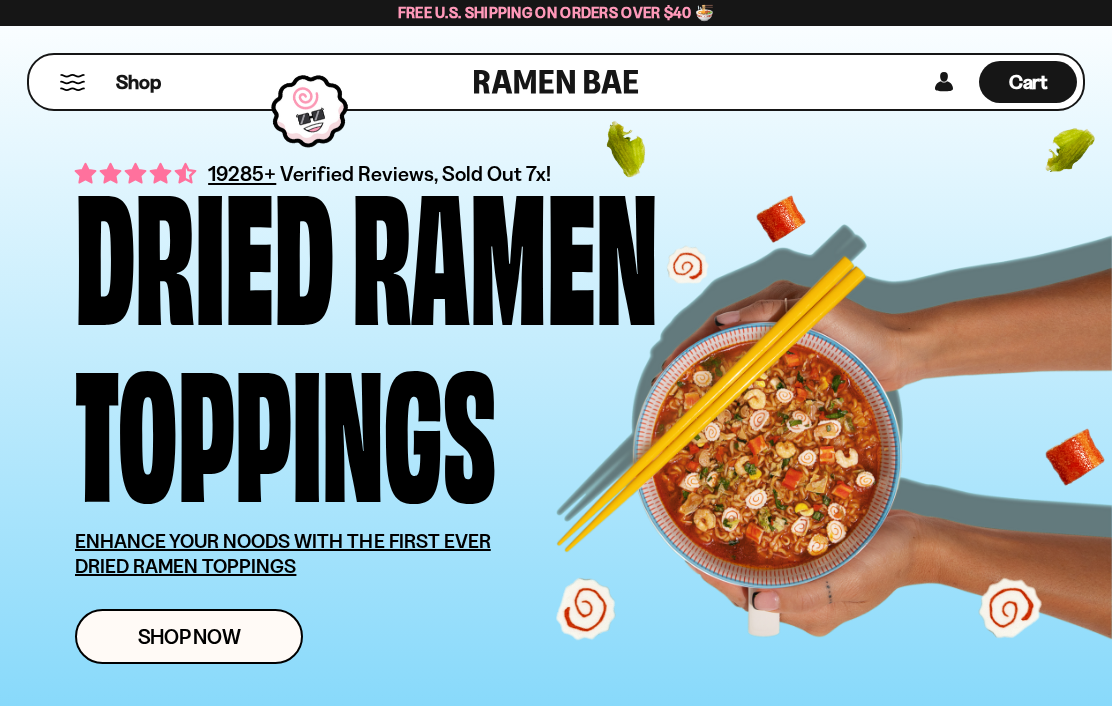 scroll, scrollTop: 0, scrollLeft: 0, axis: both 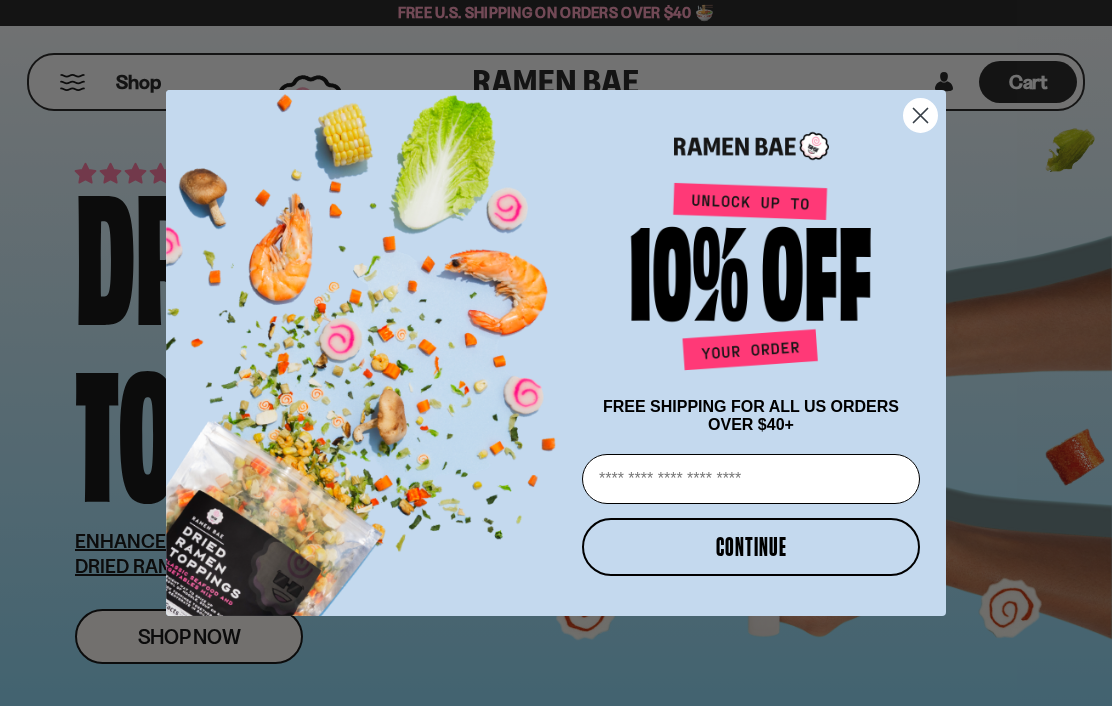 click 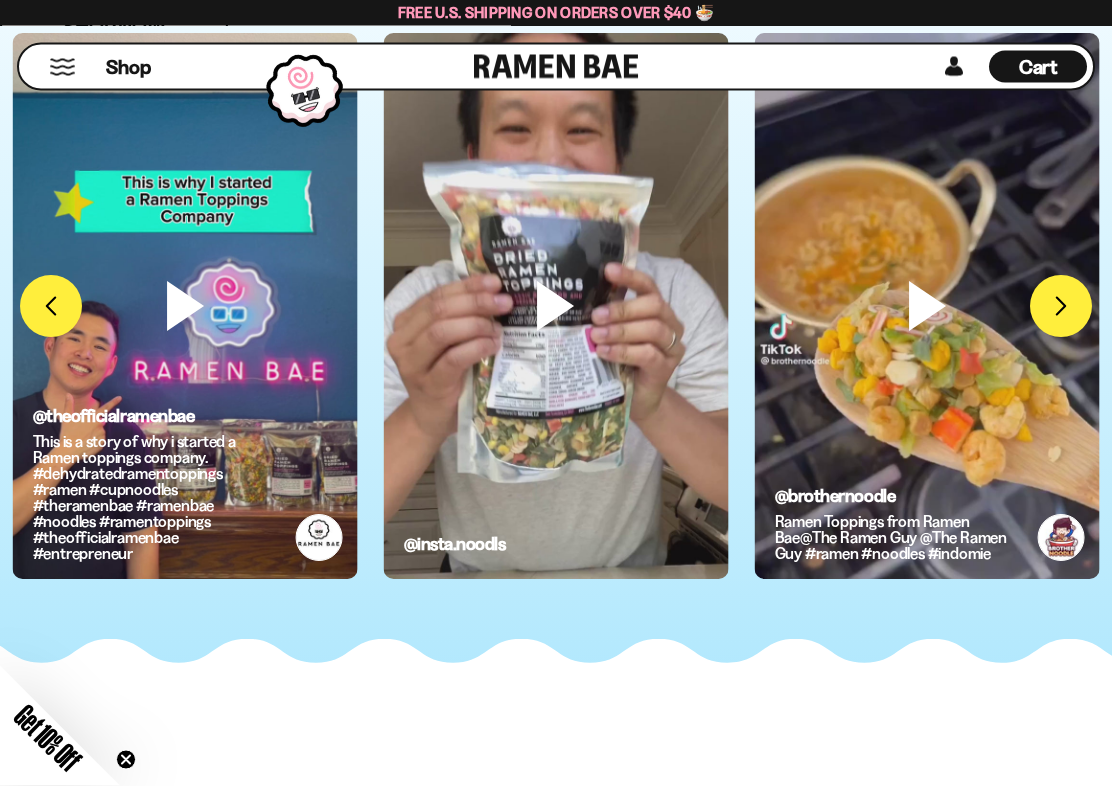 scroll, scrollTop: 4350, scrollLeft: 0, axis: vertical 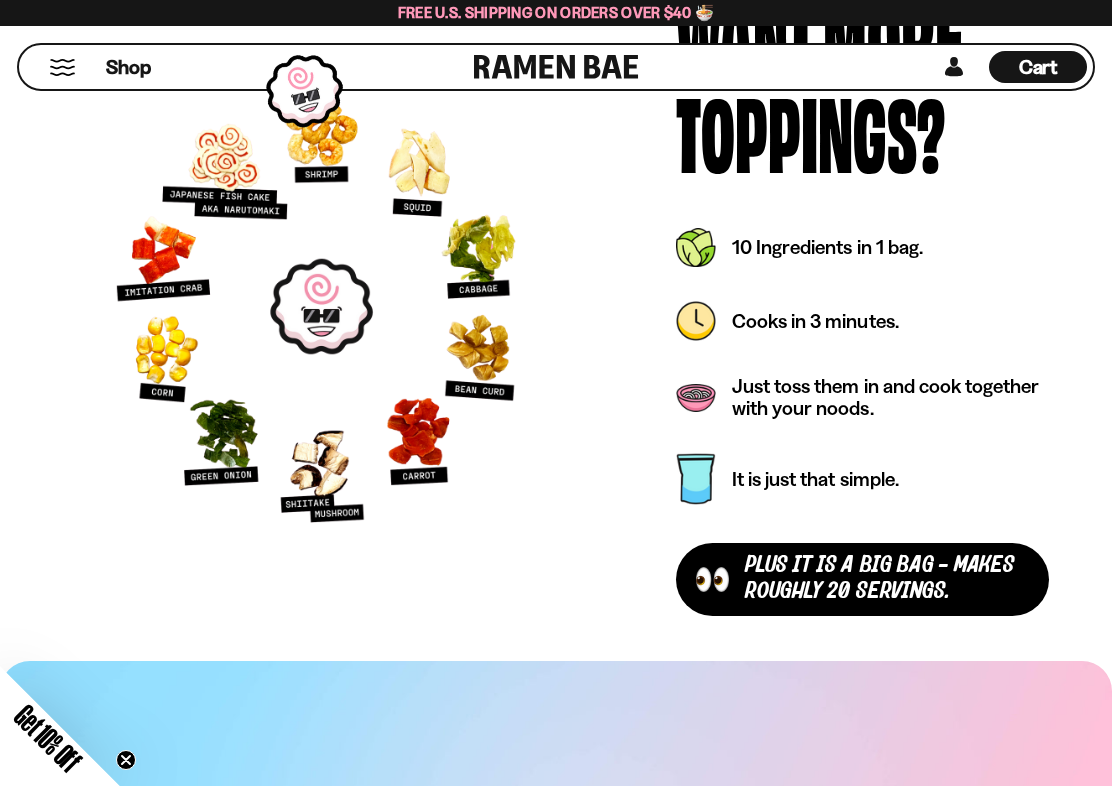 click on "Want   More   Toppings?
plus It is a Big Bag - makes roughly 20 servings.
It is just that simple.
Just toss them in and cook together with your noods.
Cooks in 3 minutes.
10 Ingredients in 1 bag." at bounding box center [862, 306] 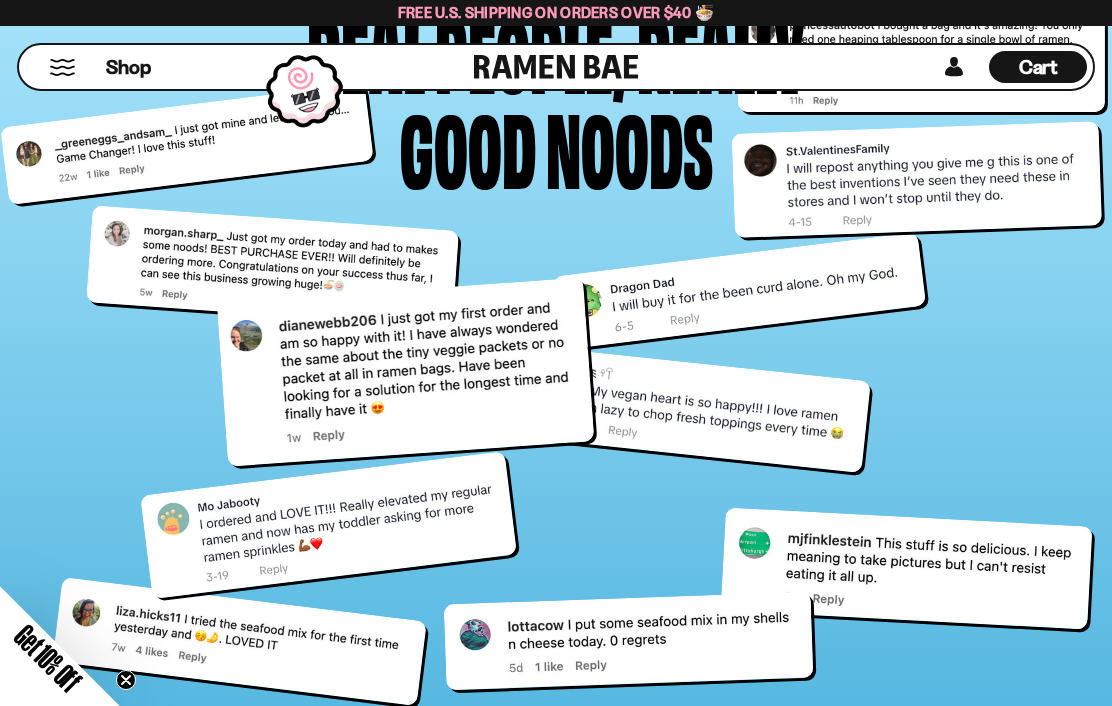 scroll, scrollTop: 6507, scrollLeft: 0, axis: vertical 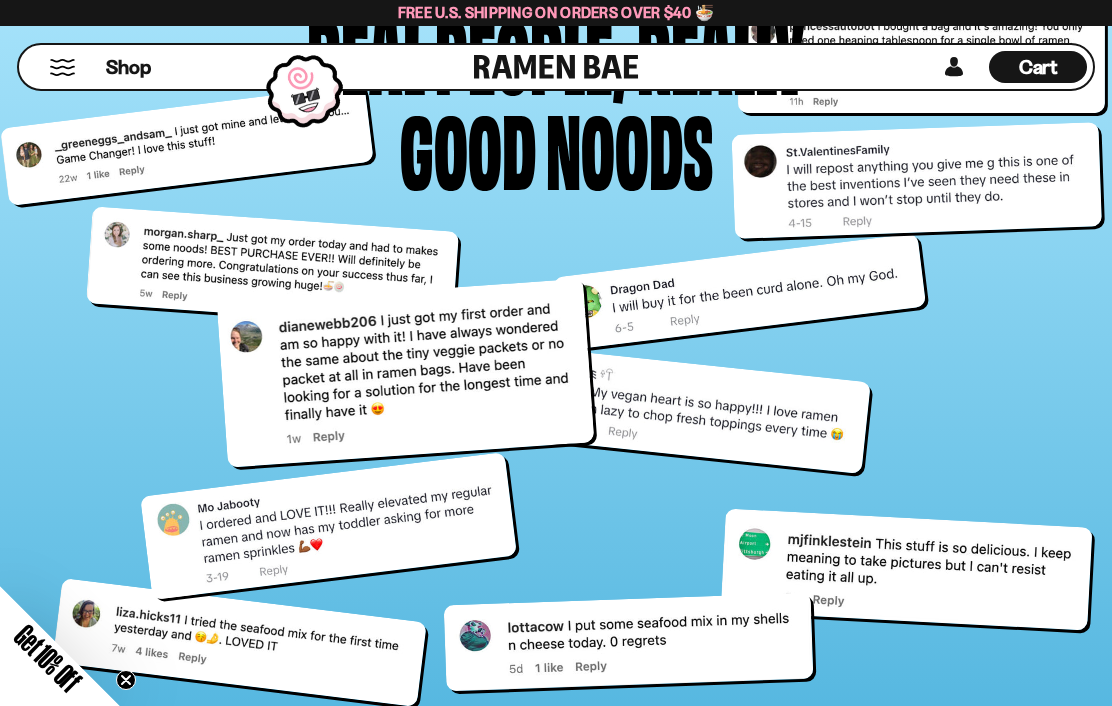click at bounding box center (272, 268) 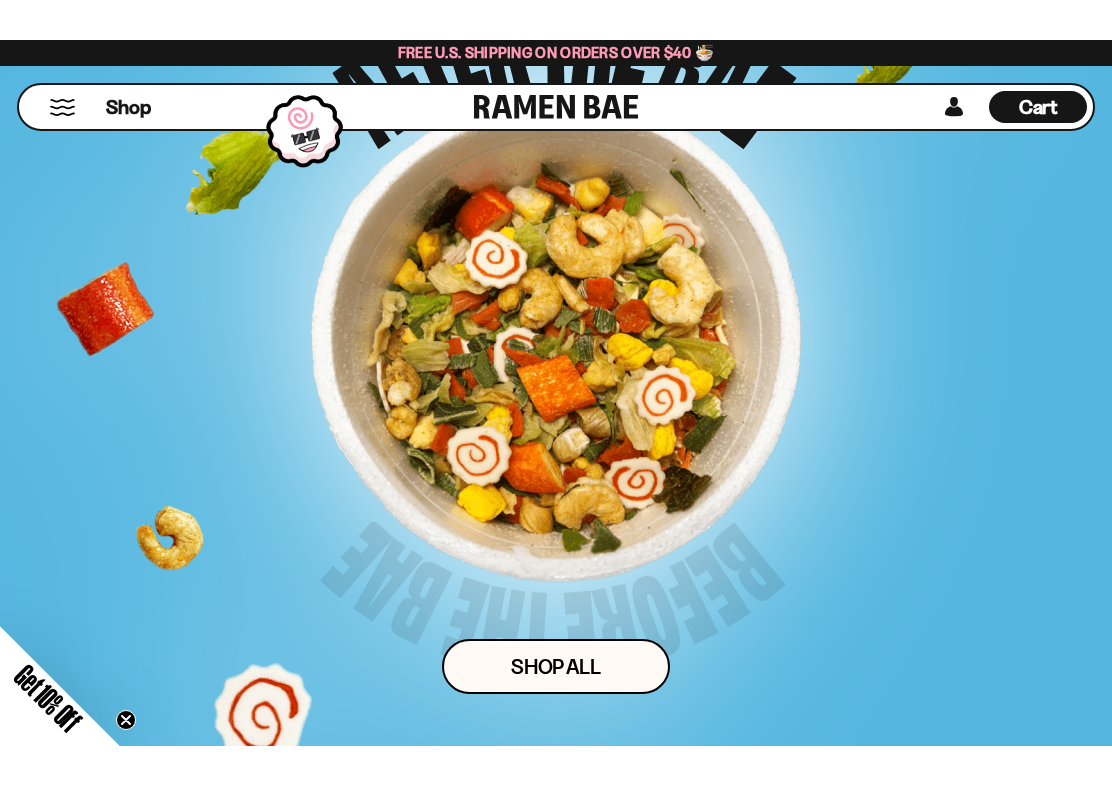 scroll, scrollTop: 8342, scrollLeft: 0, axis: vertical 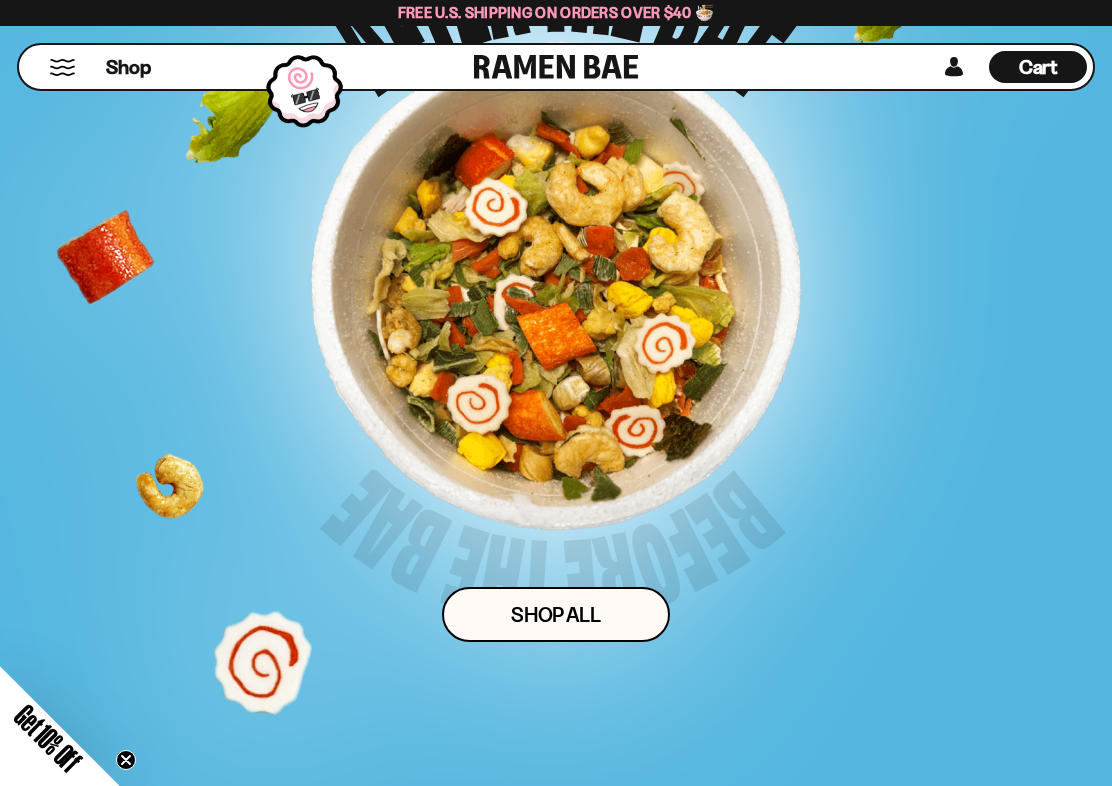 click on "Shop ALl" at bounding box center (556, 614) 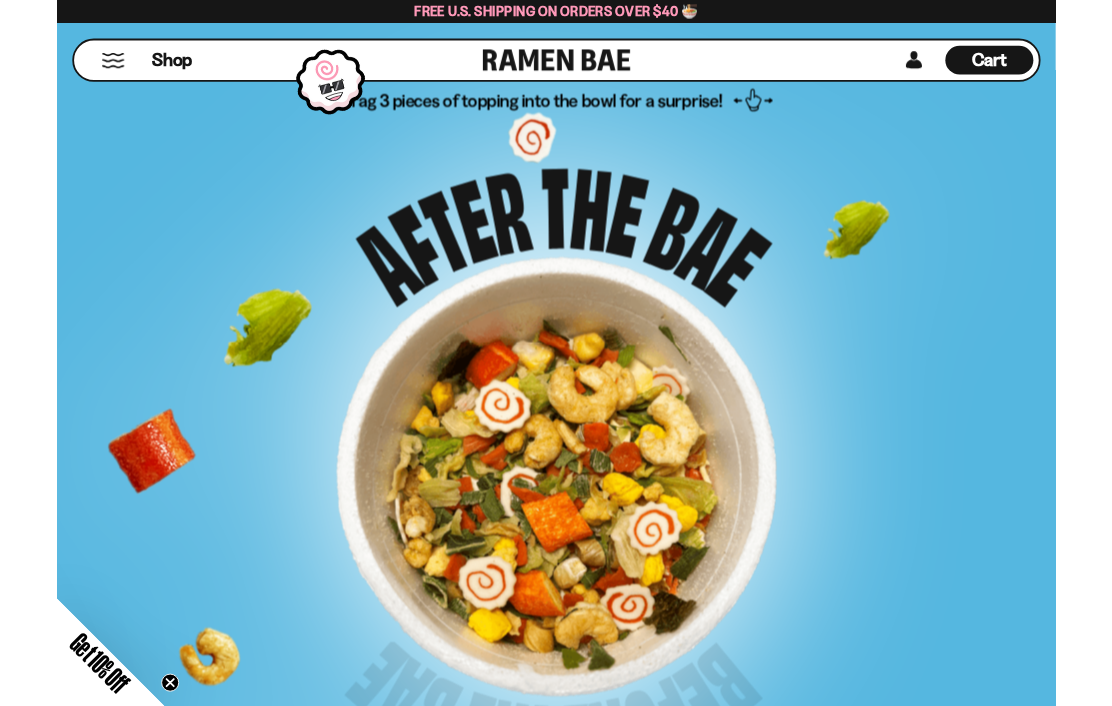 scroll, scrollTop: 8096, scrollLeft: 0, axis: vertical 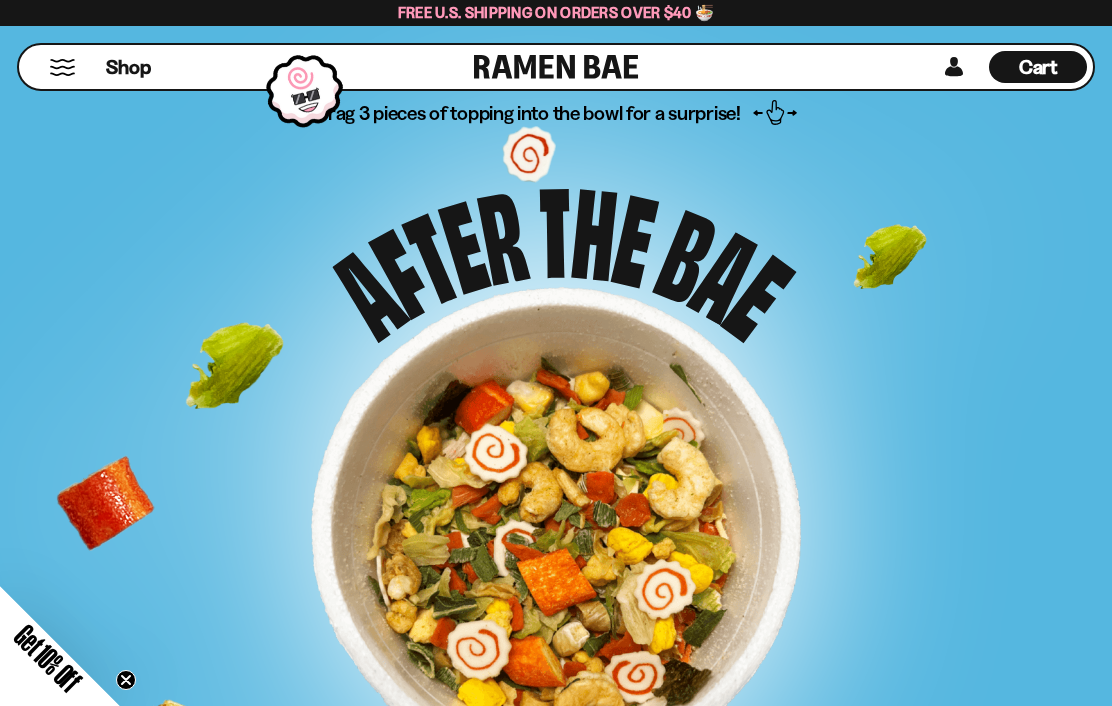 click at bounding box center [556, 532] 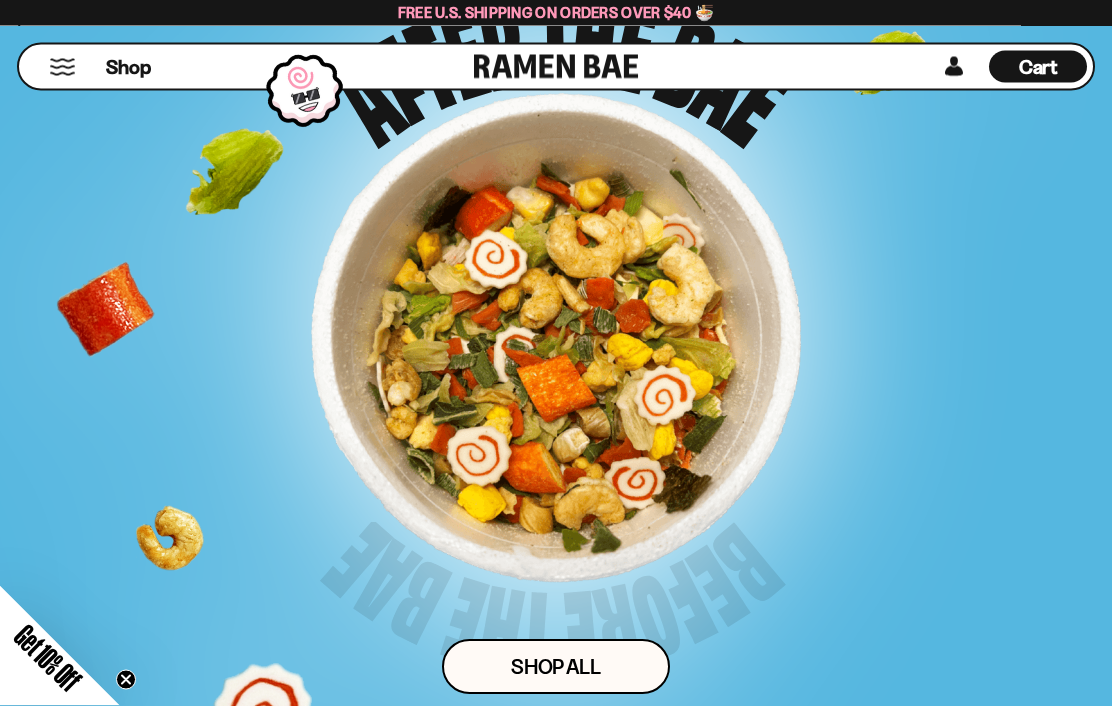 scroll, scrollTop: 8290, scrollLeft: 0, axis: vertical 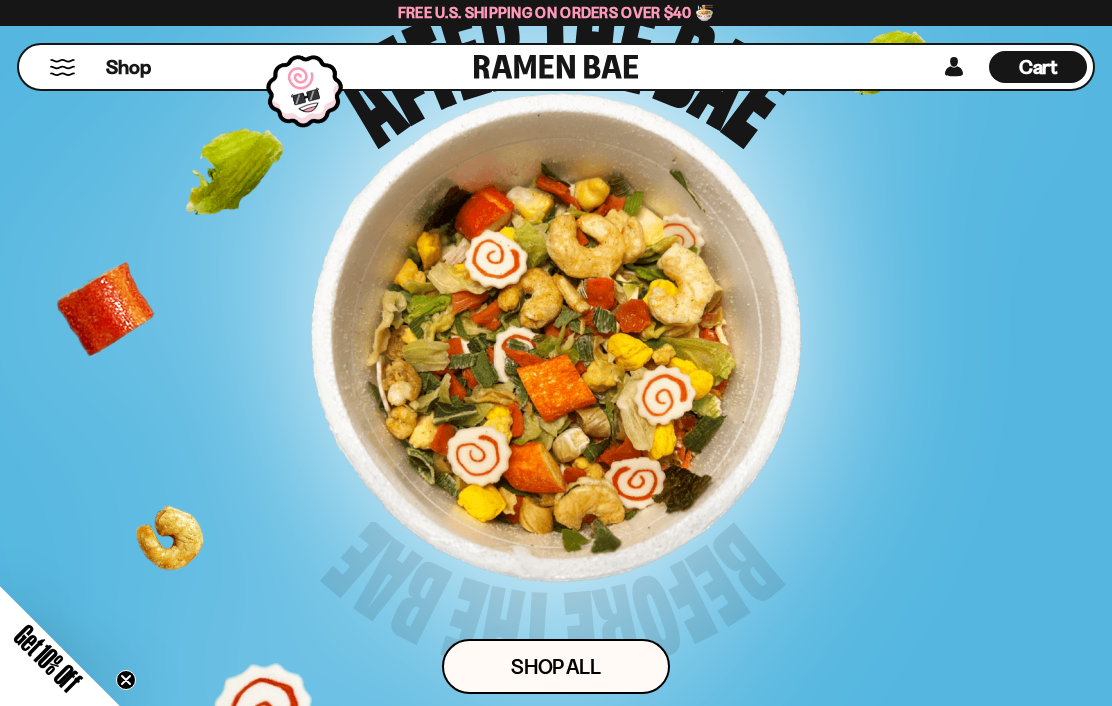 click on "Shop ALl" at bounding box center [556, 666] 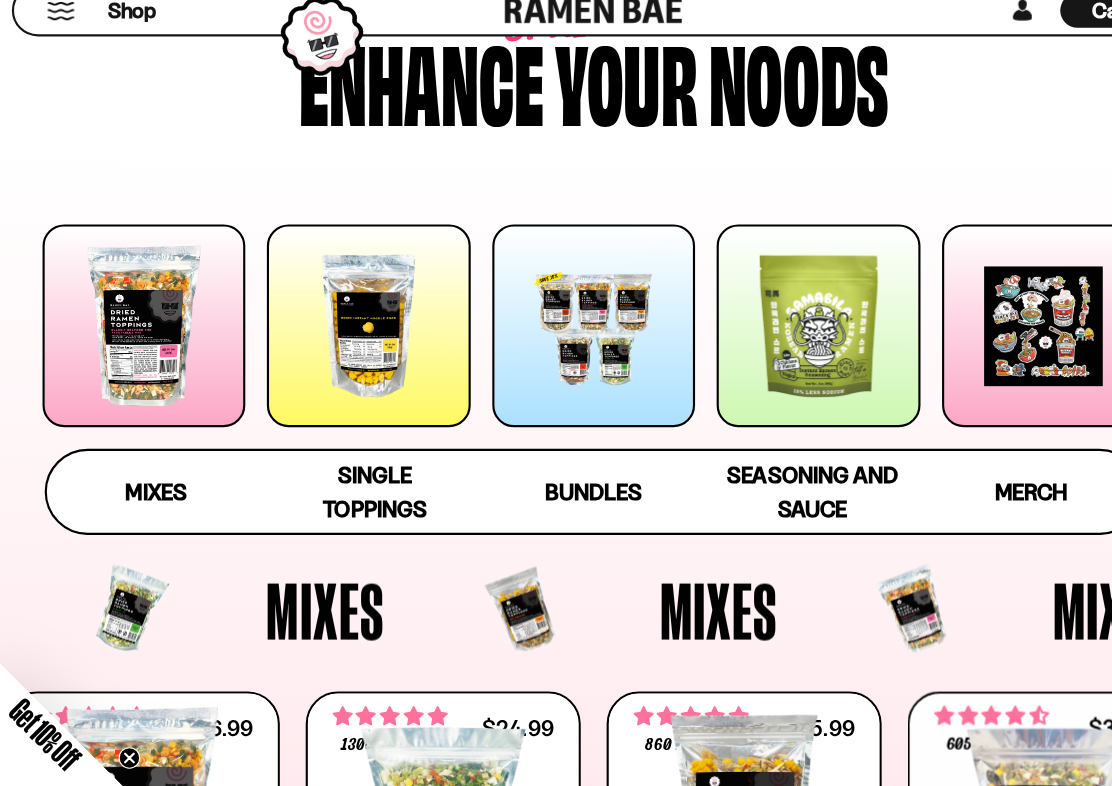 scroll, scrollTop: 110, scrollLeft: 0, axis: vertical 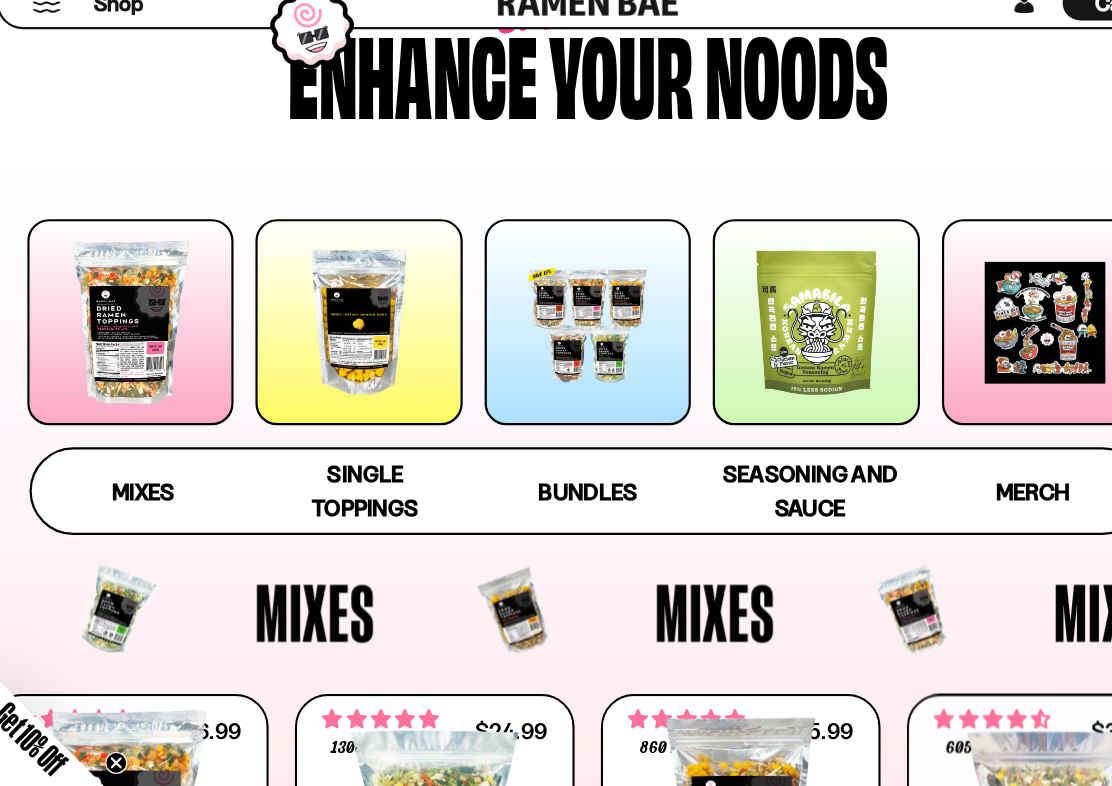 click at bounding box center [973, 358] 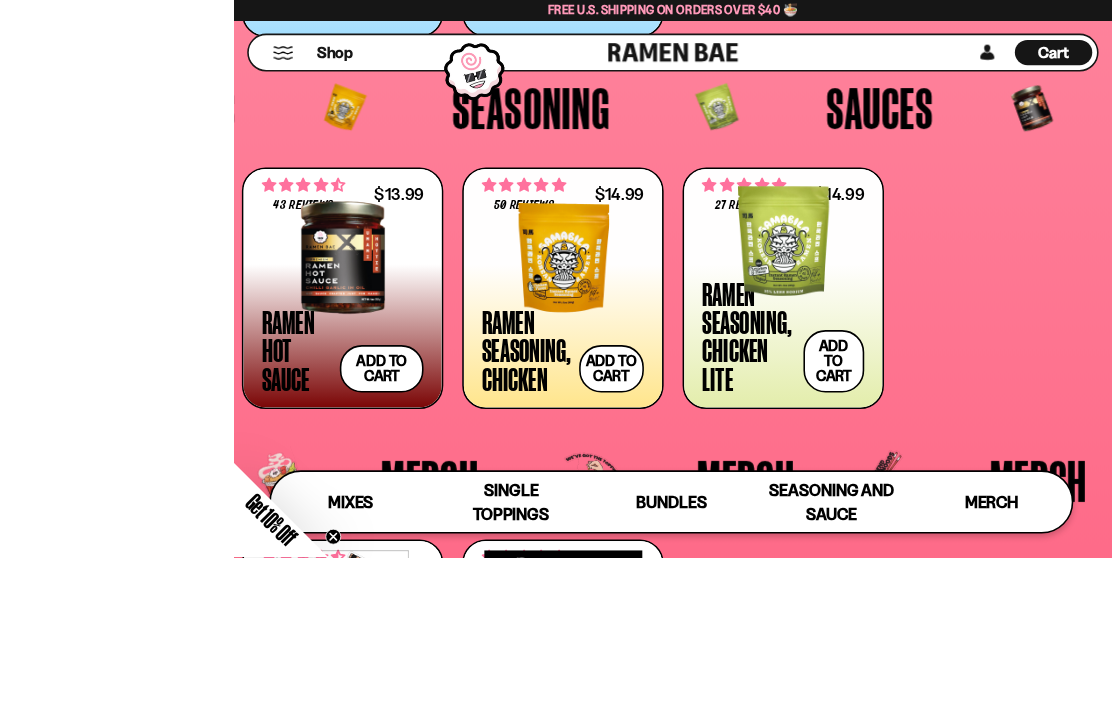 scroll, scrollTop: 4158, scrollLeft: 0, axis: vertical 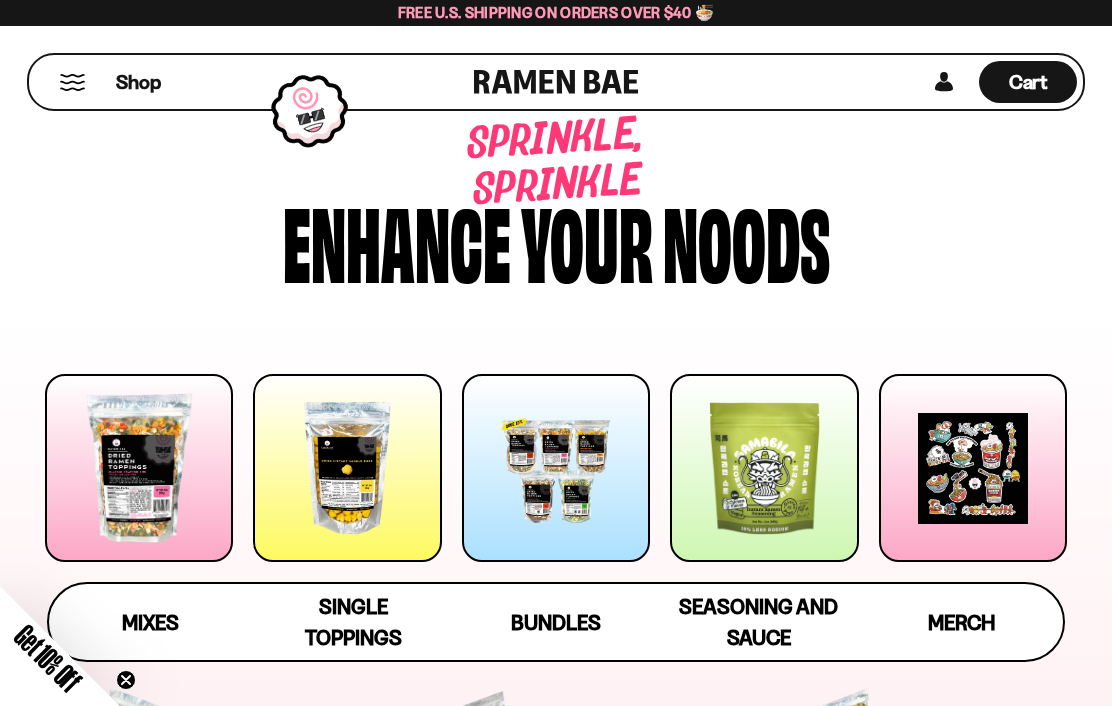 click at bounding box center [139, 468] 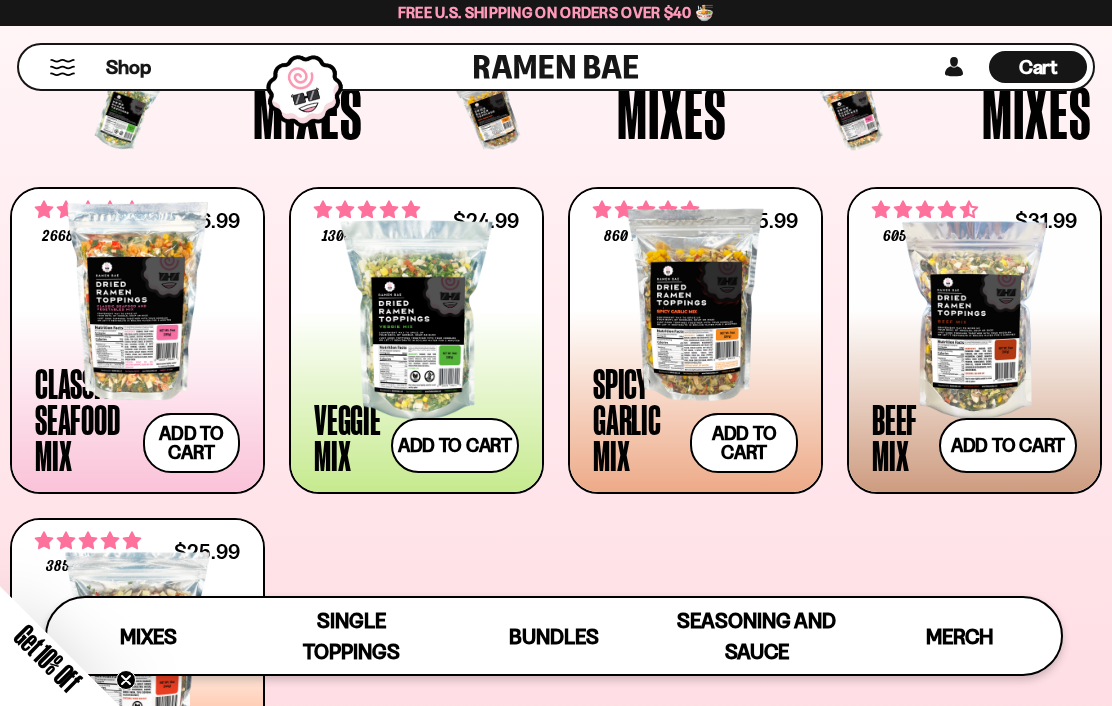 scroll, scrollTop: 594, scrollLeft: 0, axis: vertical 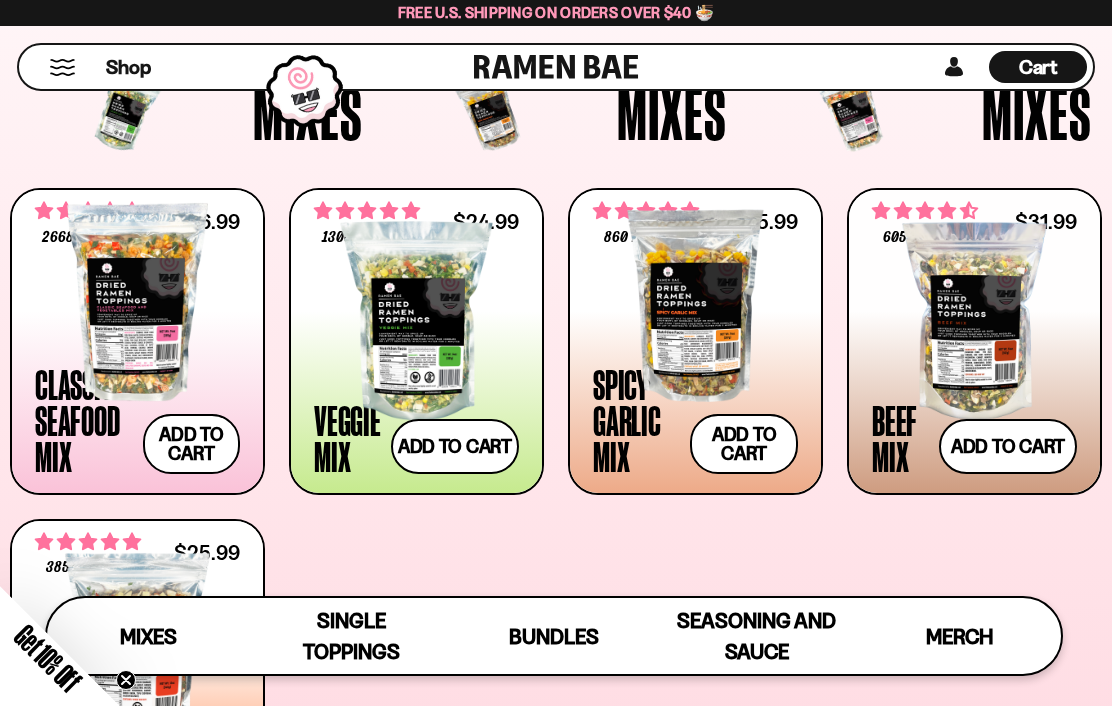 click at bounding box center [695, 302] 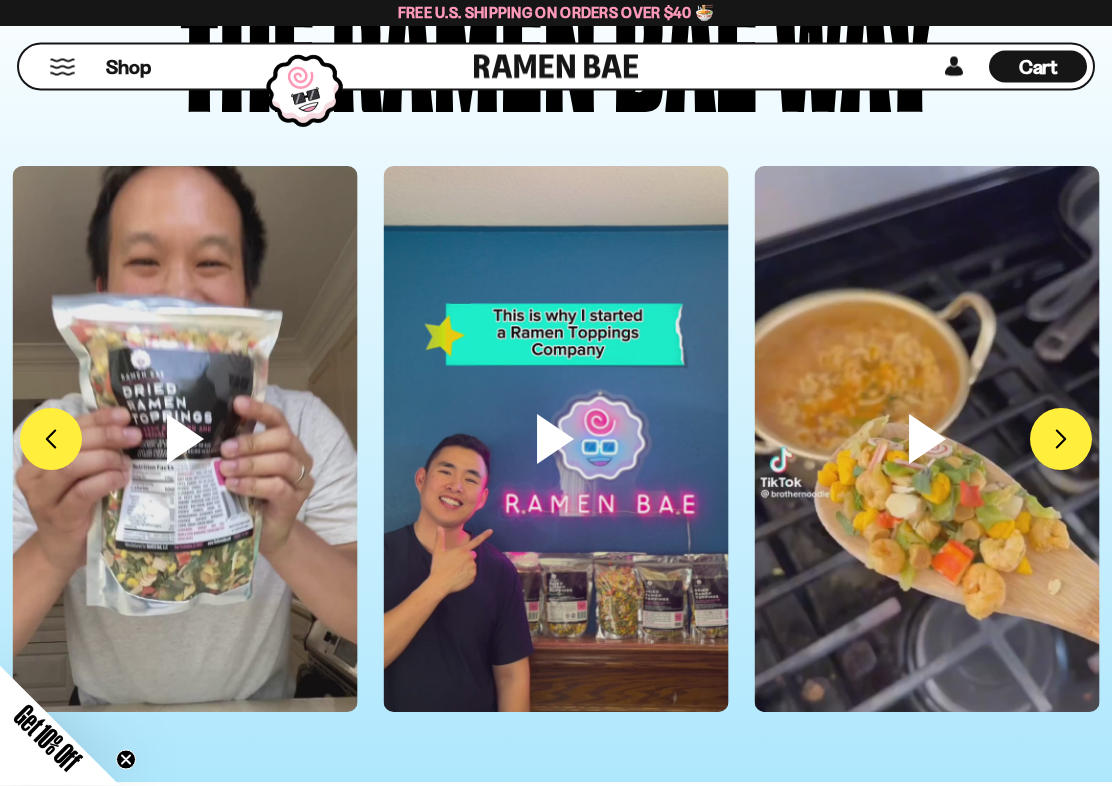 scroll, scrollTop: 6153, scrollLeft: 0, axis: vertical 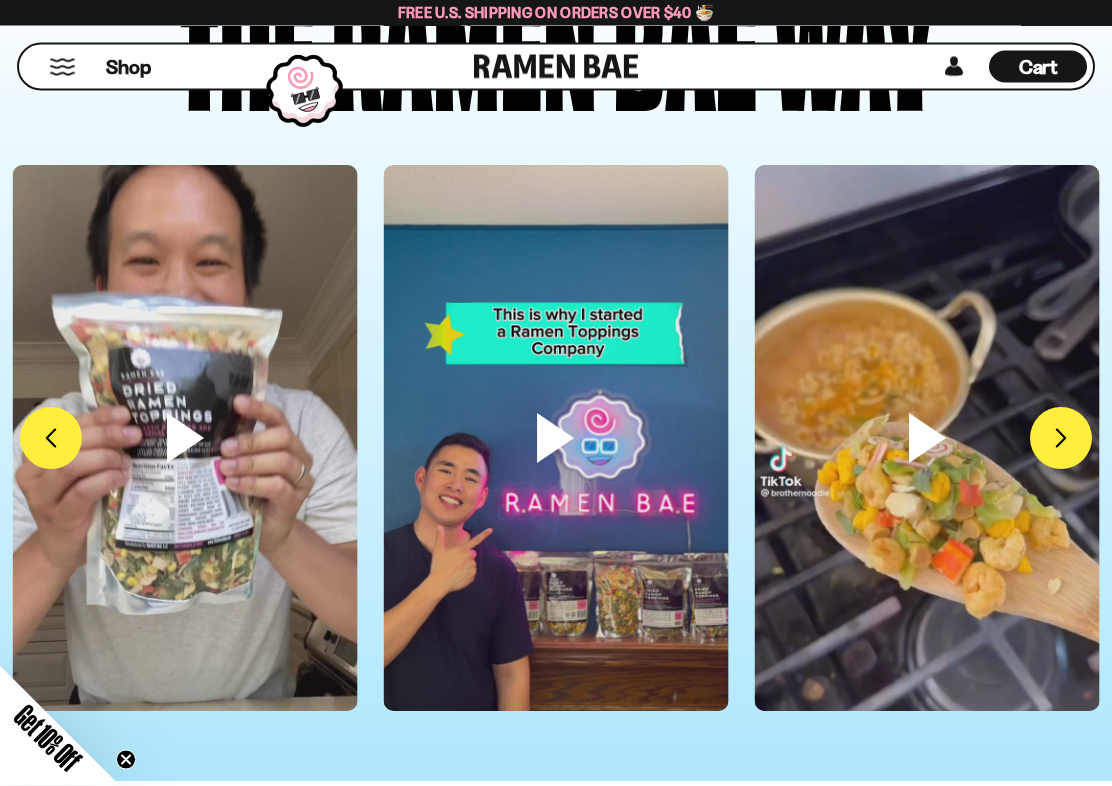 click at bounding box center [185, 472] 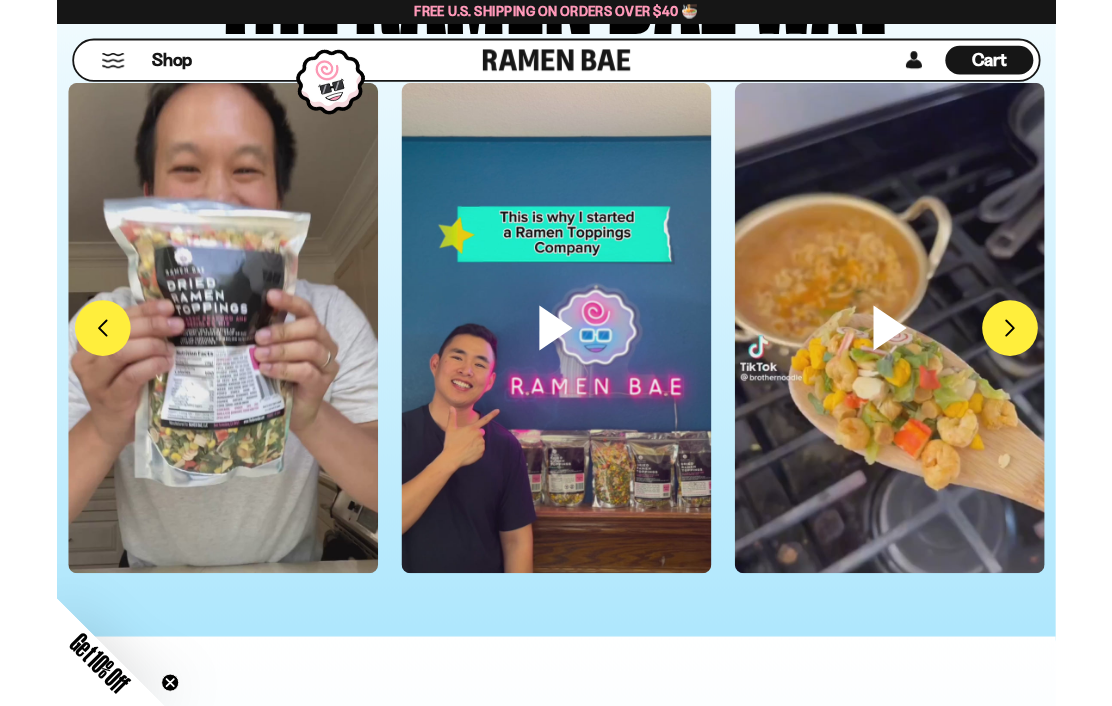 scroll, scrollTop: 6225, scrollLeft: 0, axis: vertical 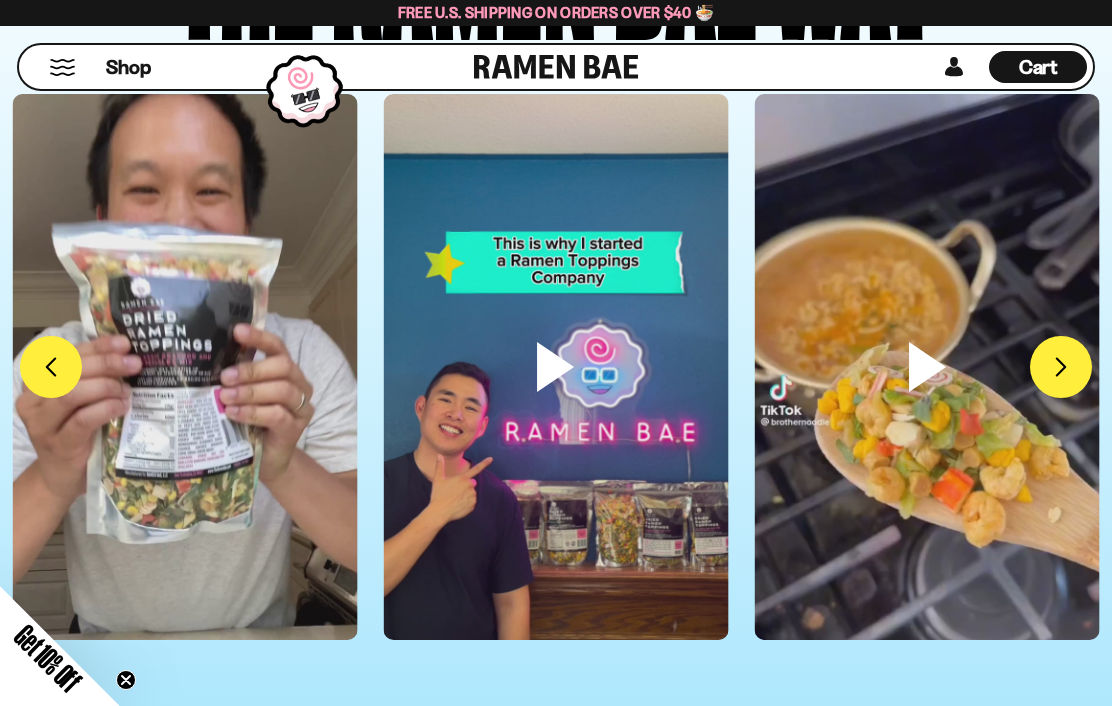 click at bounding box center [185, 400] 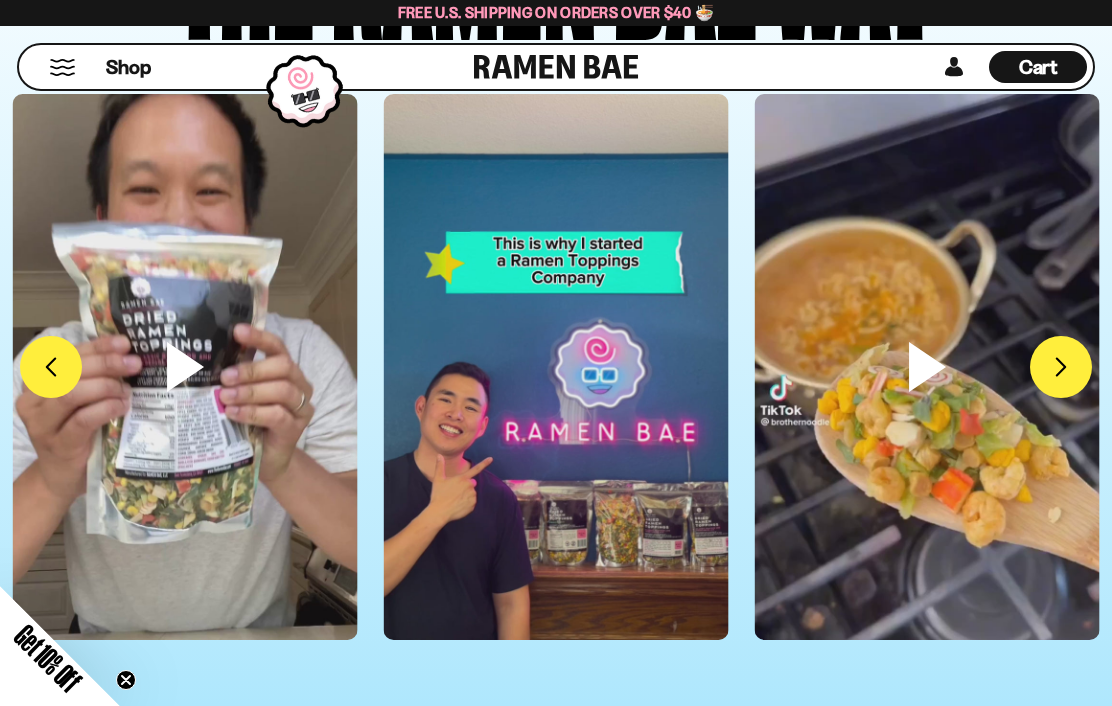 click at bounding box center [556, 400] 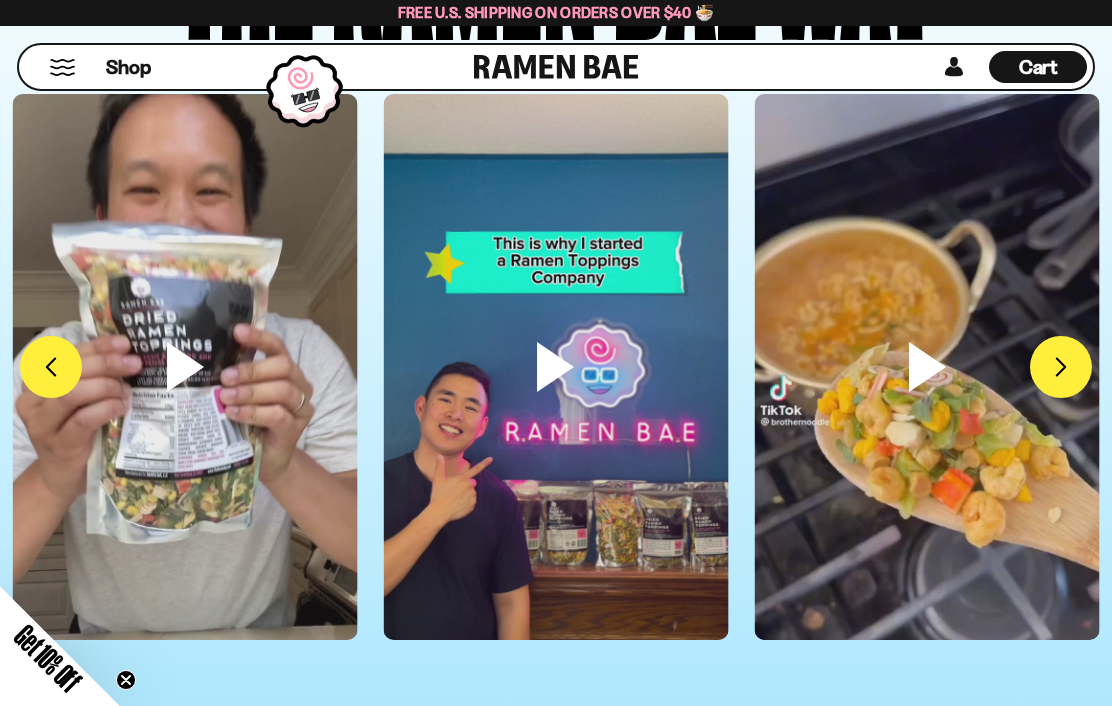 click at bounding box center [185, 400] 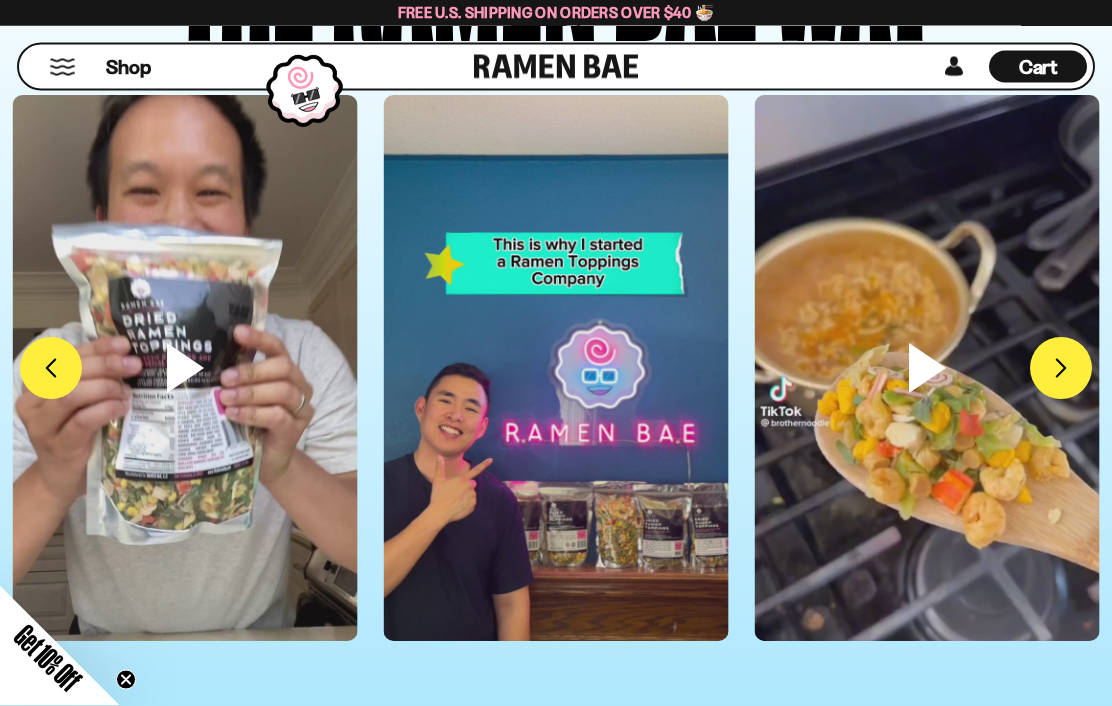 scroll, scrollTop: 6224, scrollLeft: 0, axis: vertical 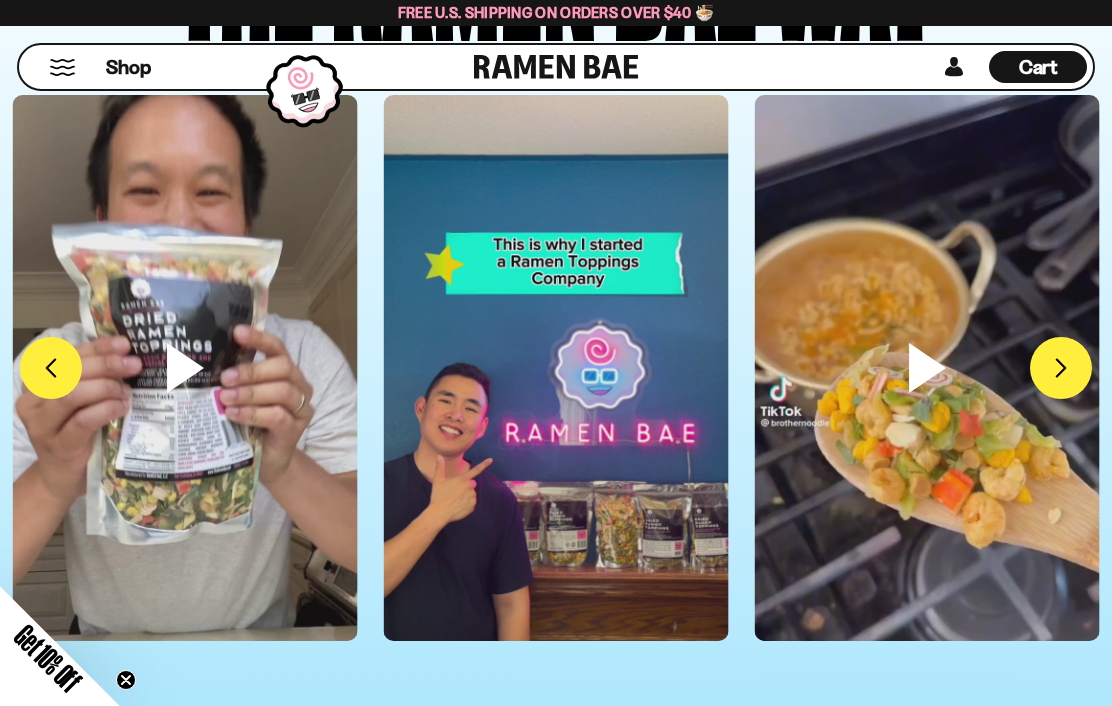 click at bounding box center [185, 401] 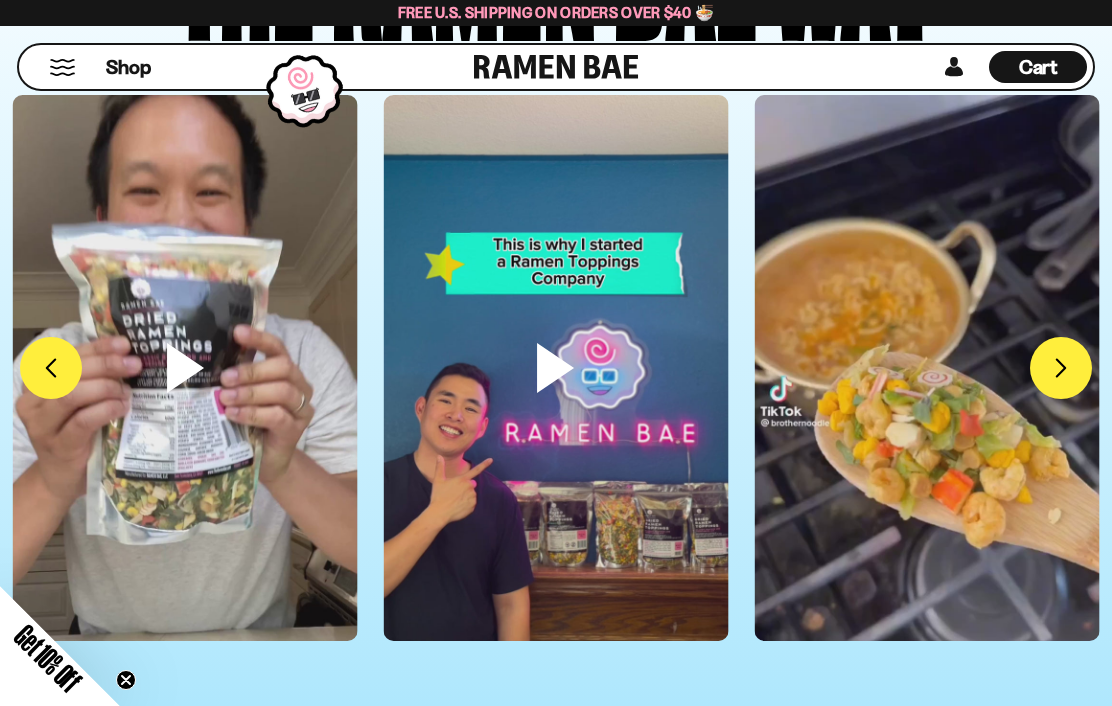 click at bounding box center [927, 401] 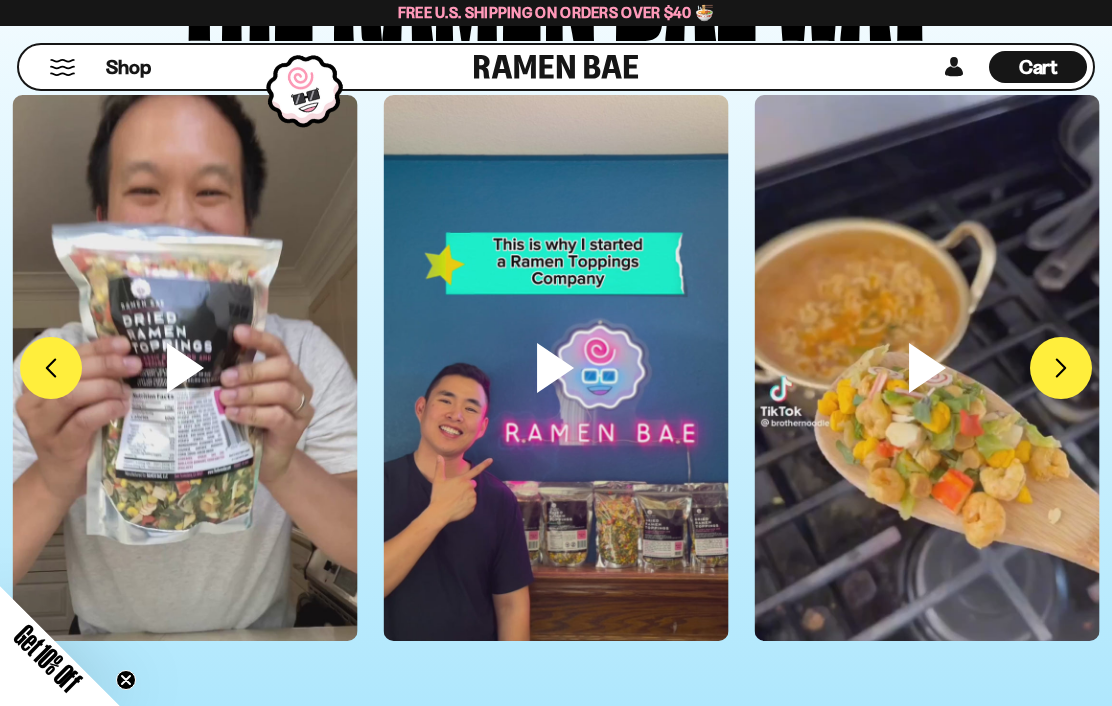 click at bounding box center [185, 401] 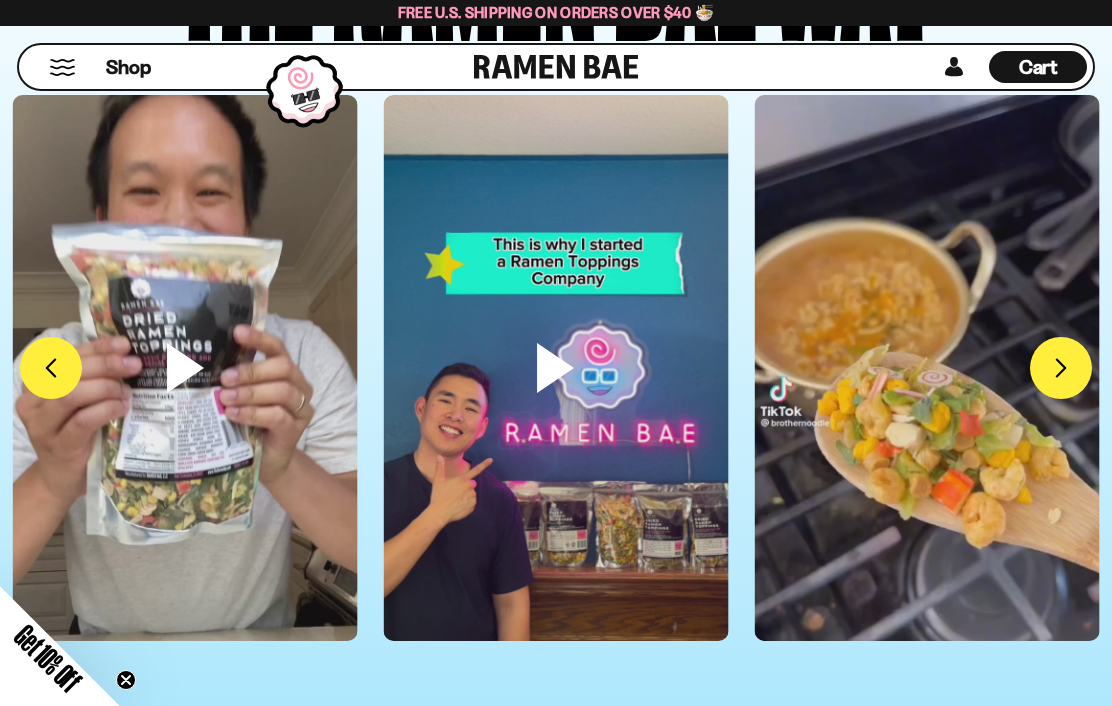 click on "FADCB6FD-DFAB-4417-9F21-029242090B77" at bounding box center (1061, 368) 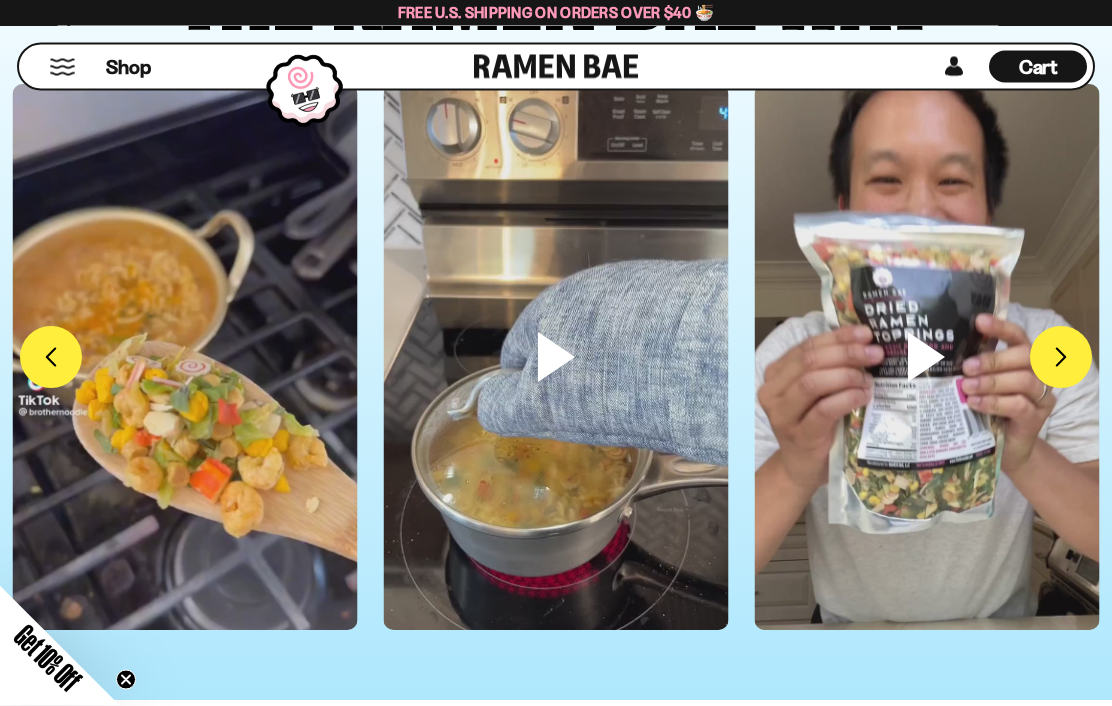 scroll, scrollTop: 6219, scrollLeft: 0, axis: vertical 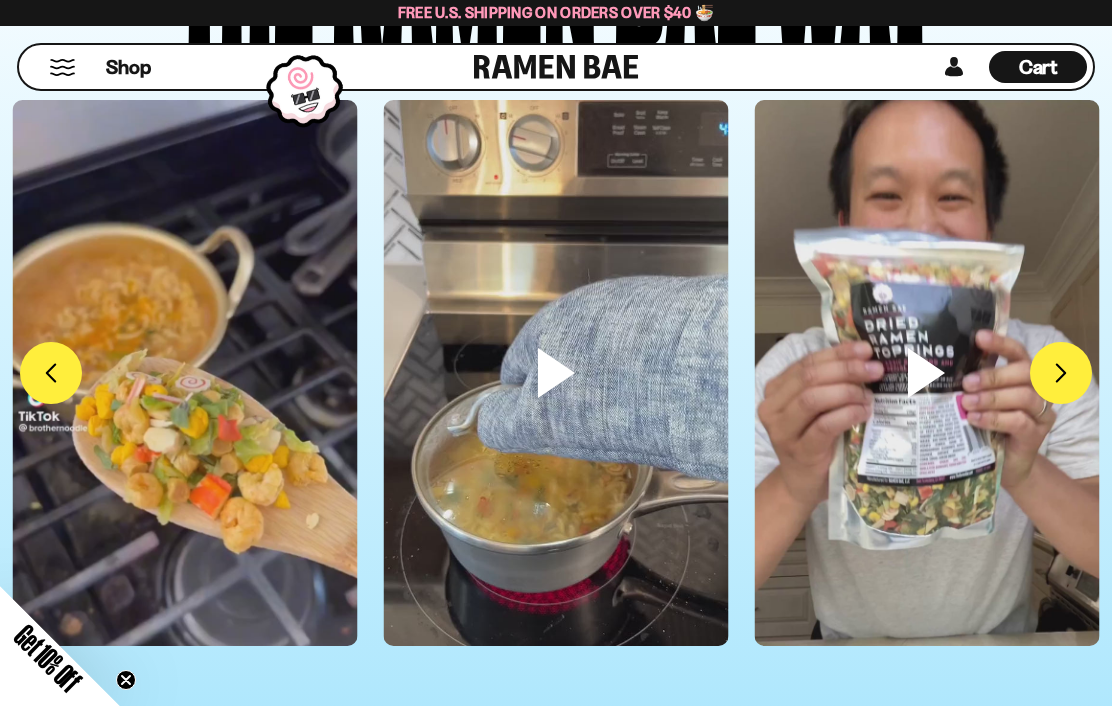 click at bounding box center (926, 406) 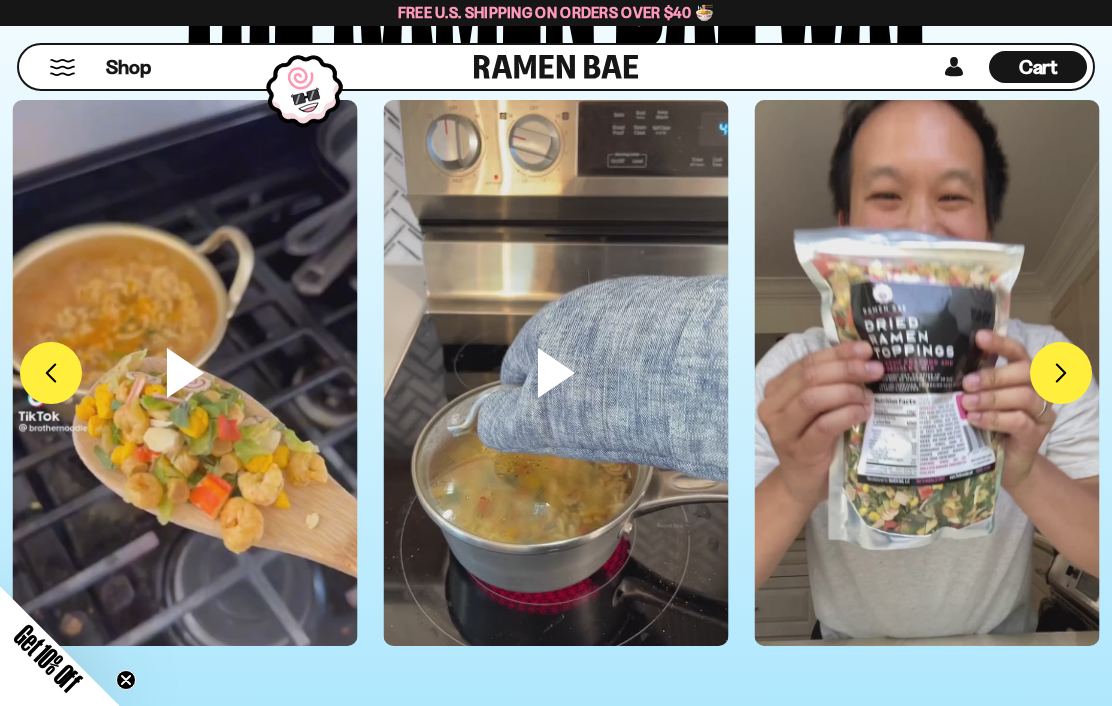 click at bounding box center (926, 406) 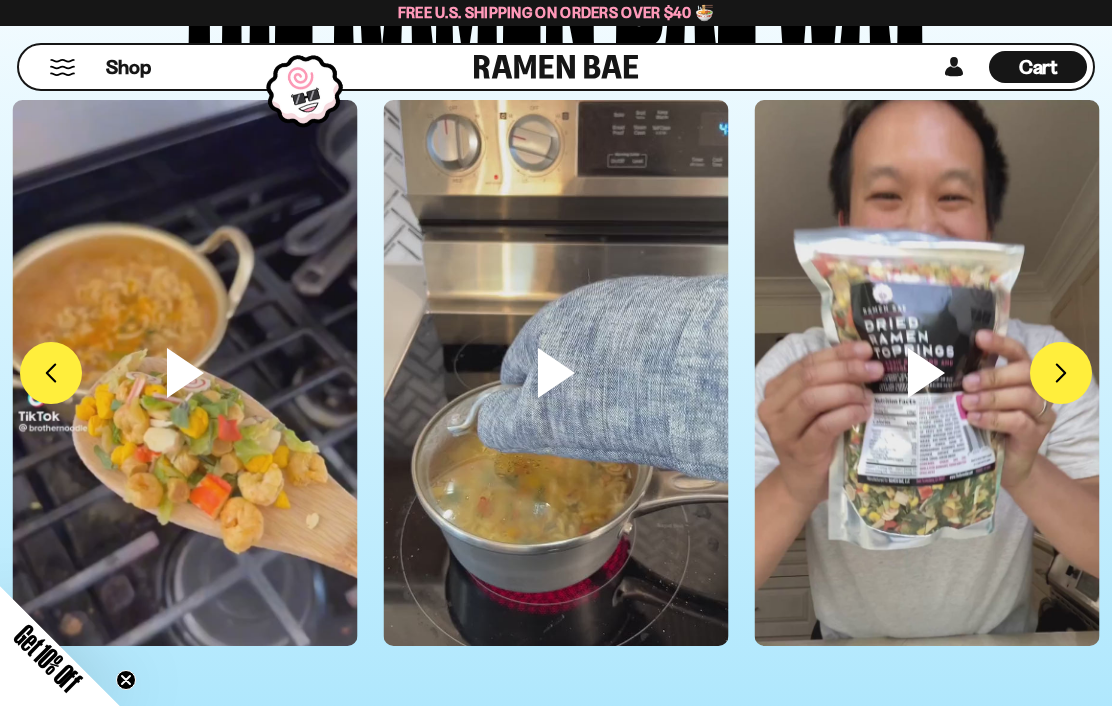 click at bounding box center (926, 406) 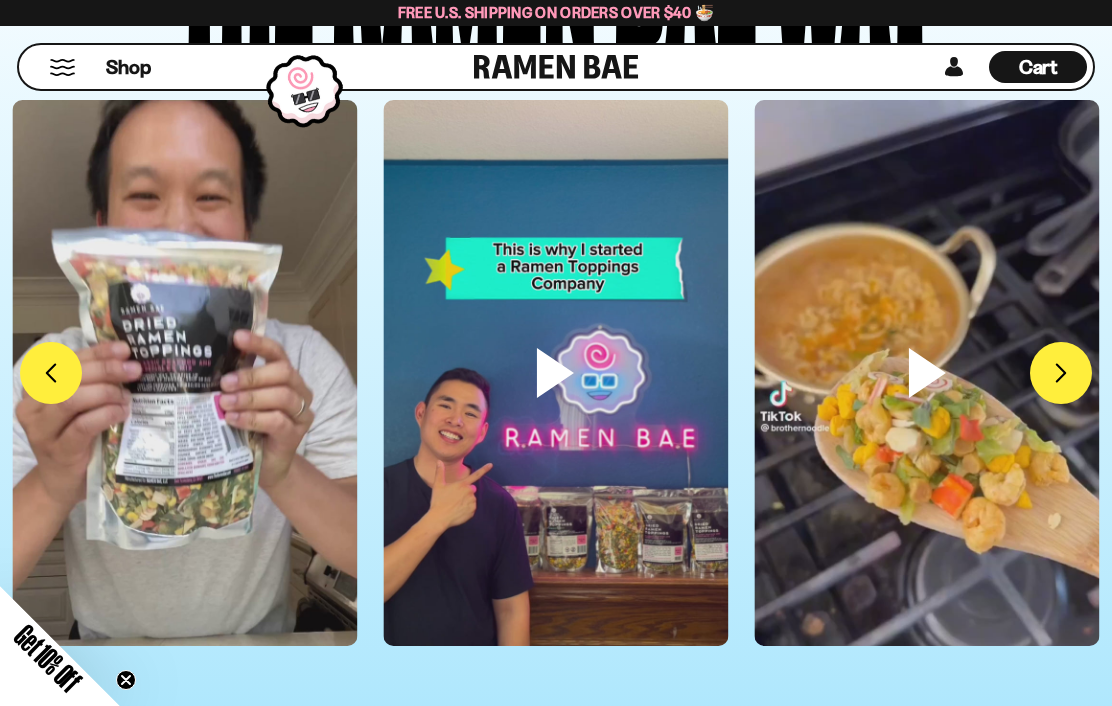 click at bounding box center [184, 406] 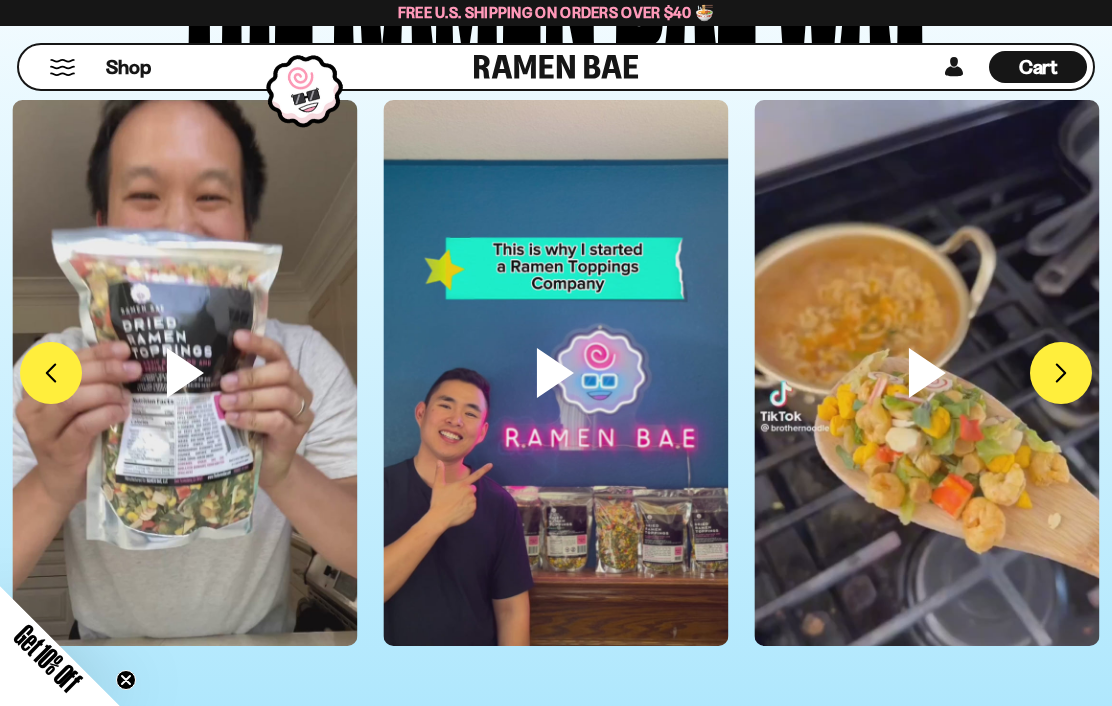 click at bounding box center (184, 406) 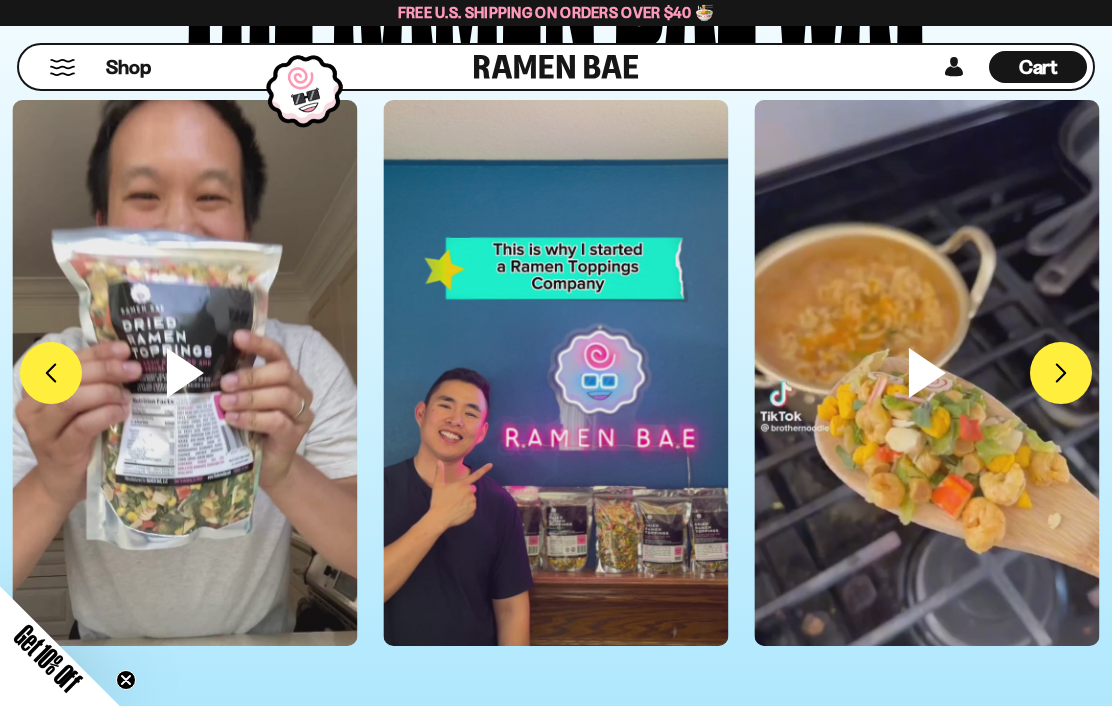 click at bounding box center [555, 406] 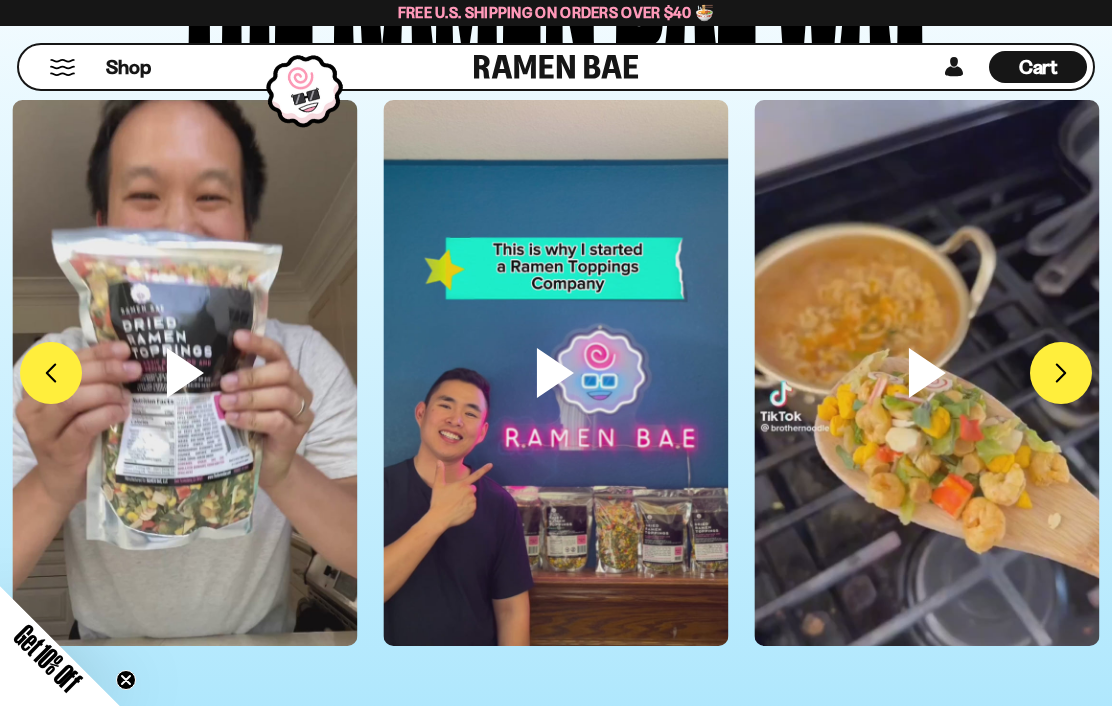 click at bounding box center (184, 406) 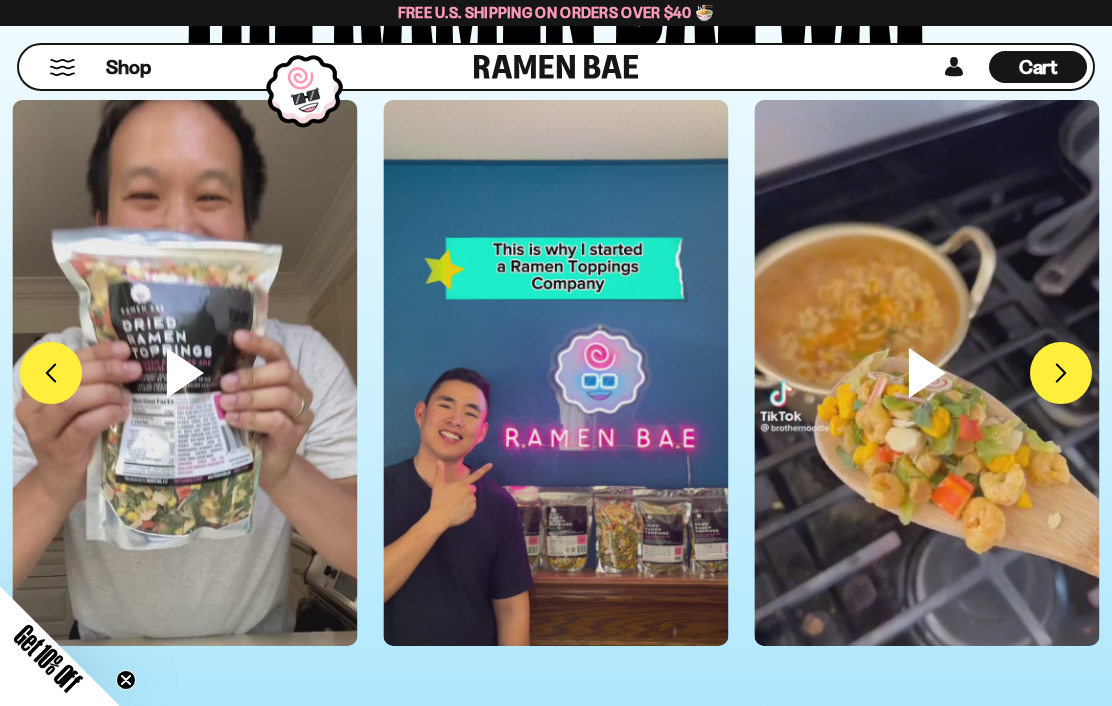 click at bounding box center (555, 406) 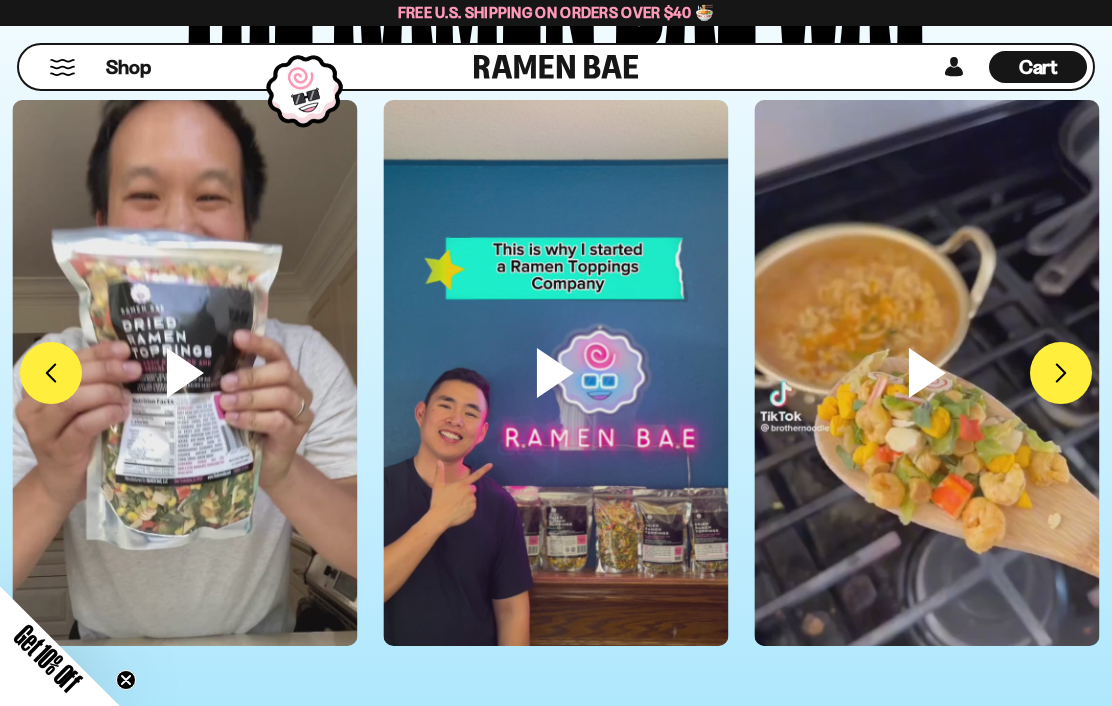 click at bounding box center [184, 406] 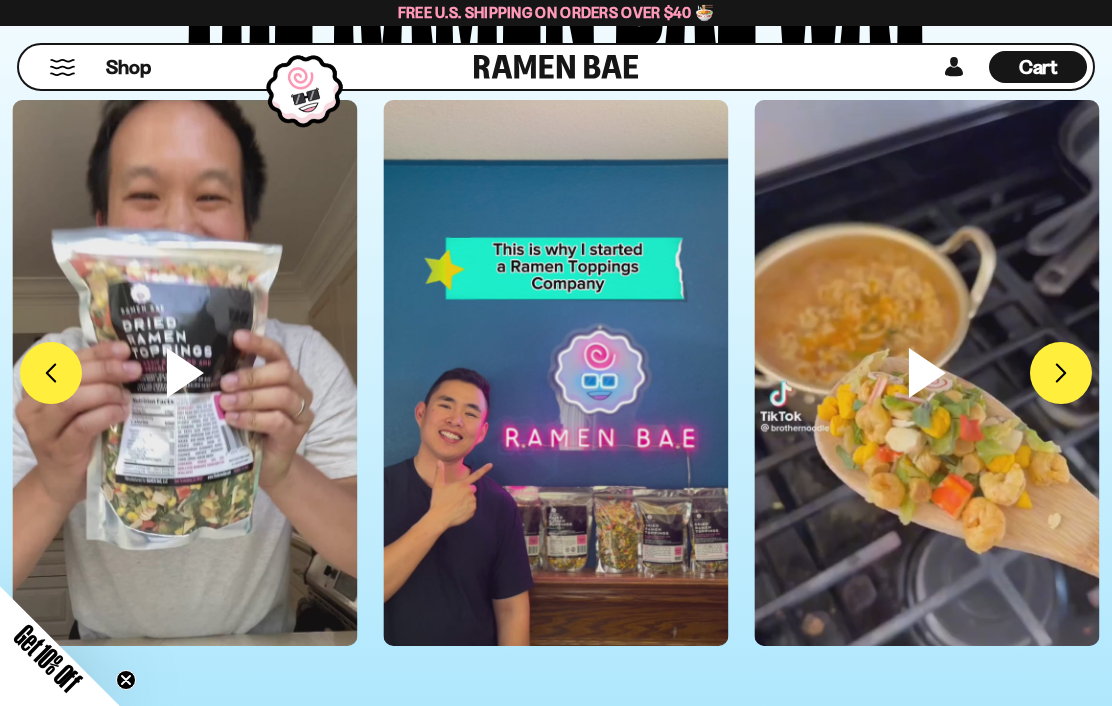 click at bounding box center [555, 406] 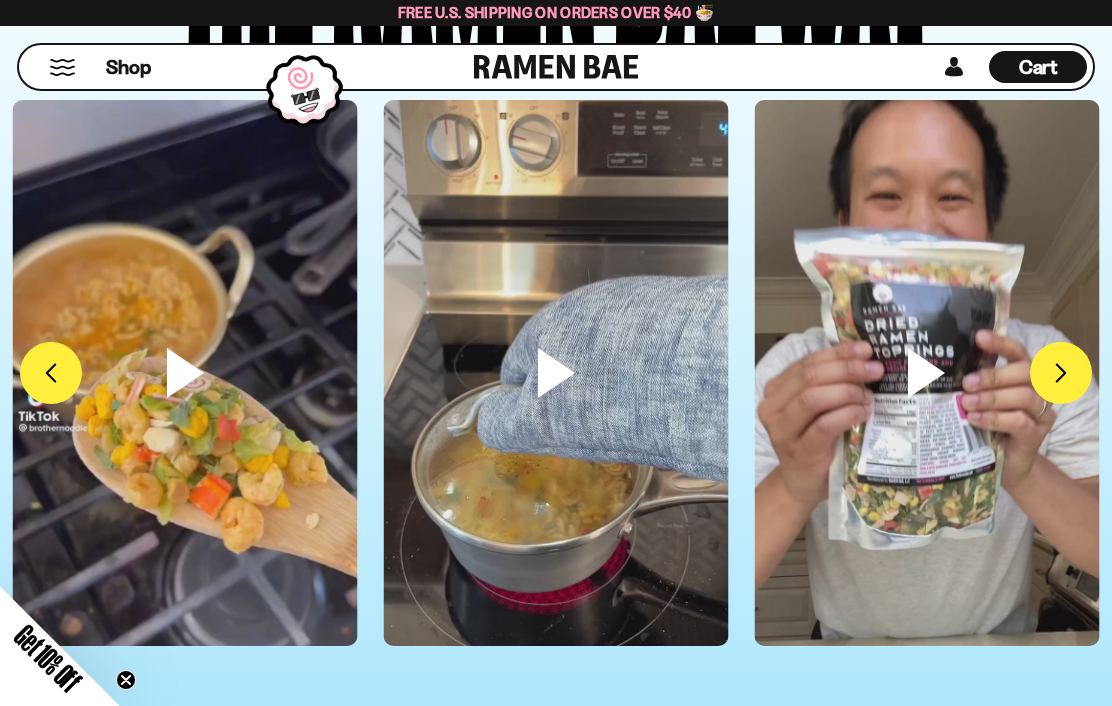 click at bounding box center [556, 406] 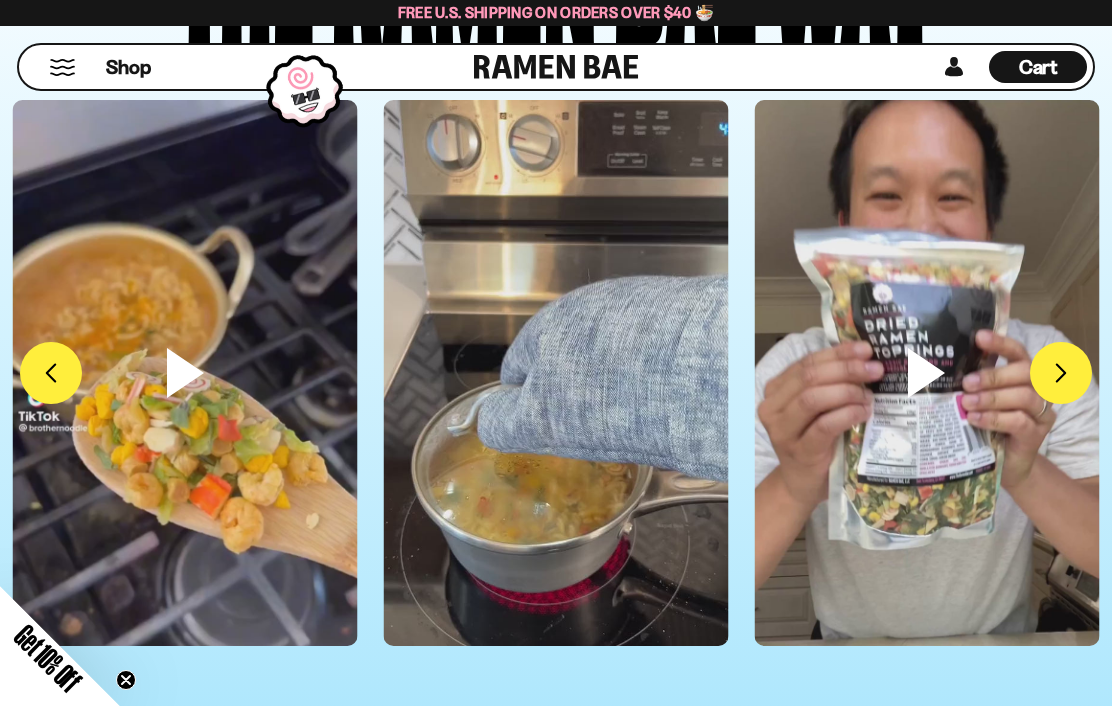 click at bounding box center [926, 406] 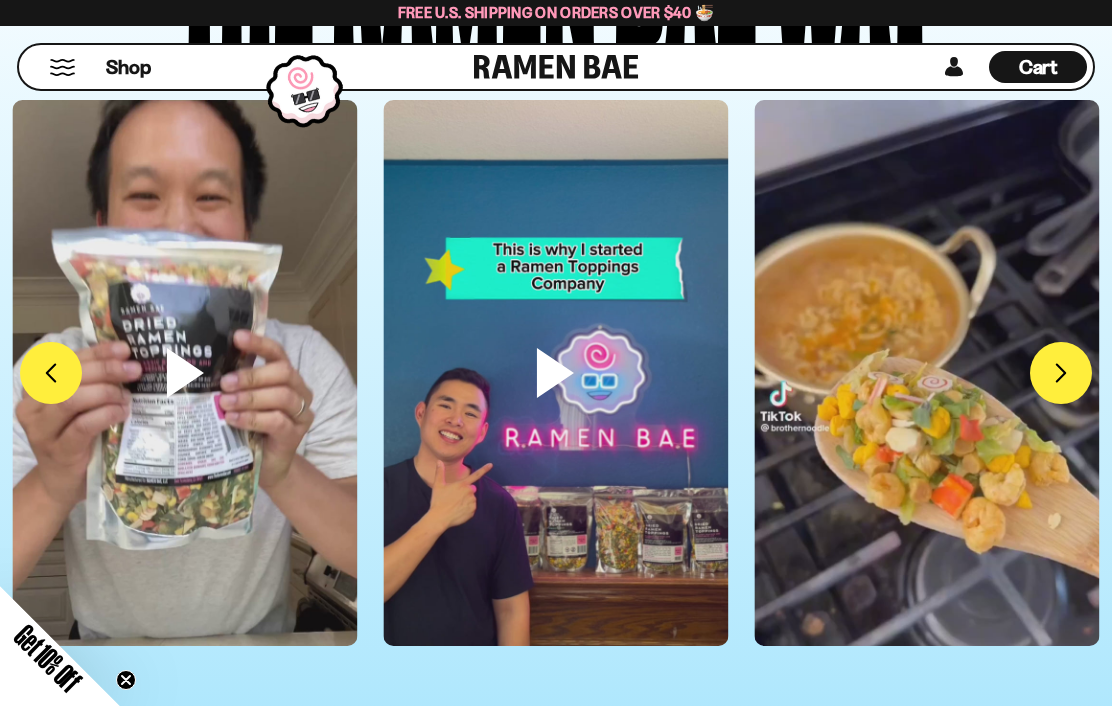 click at bounding box center (926, 406) 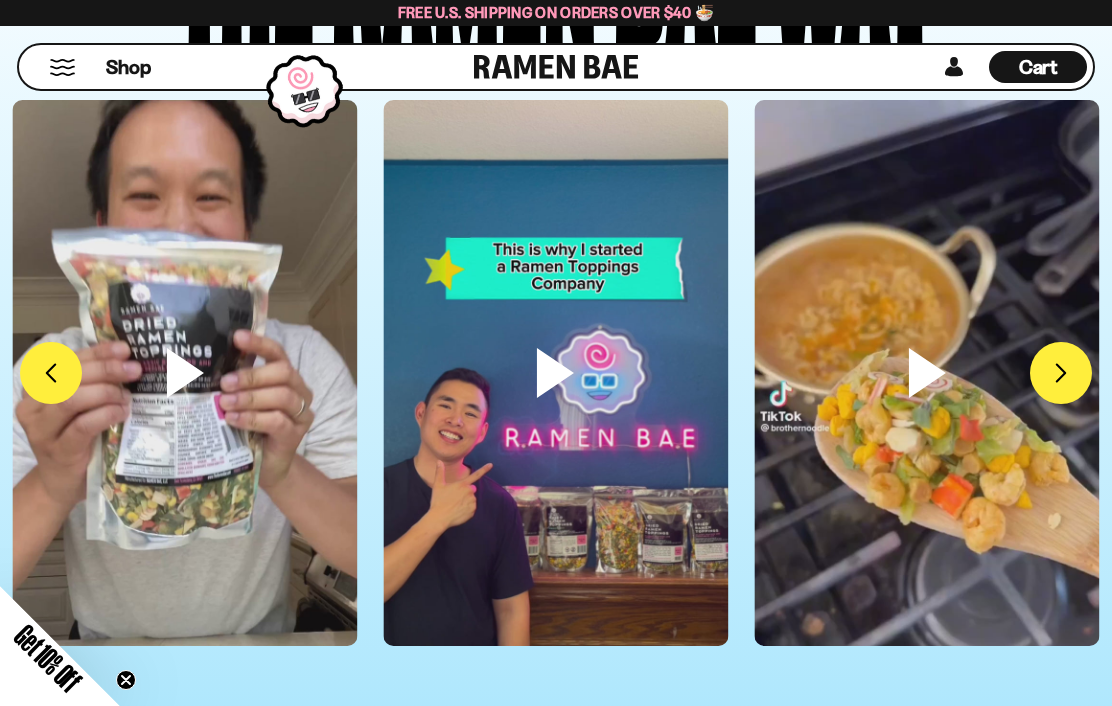 click at bounding box center (184, 406) 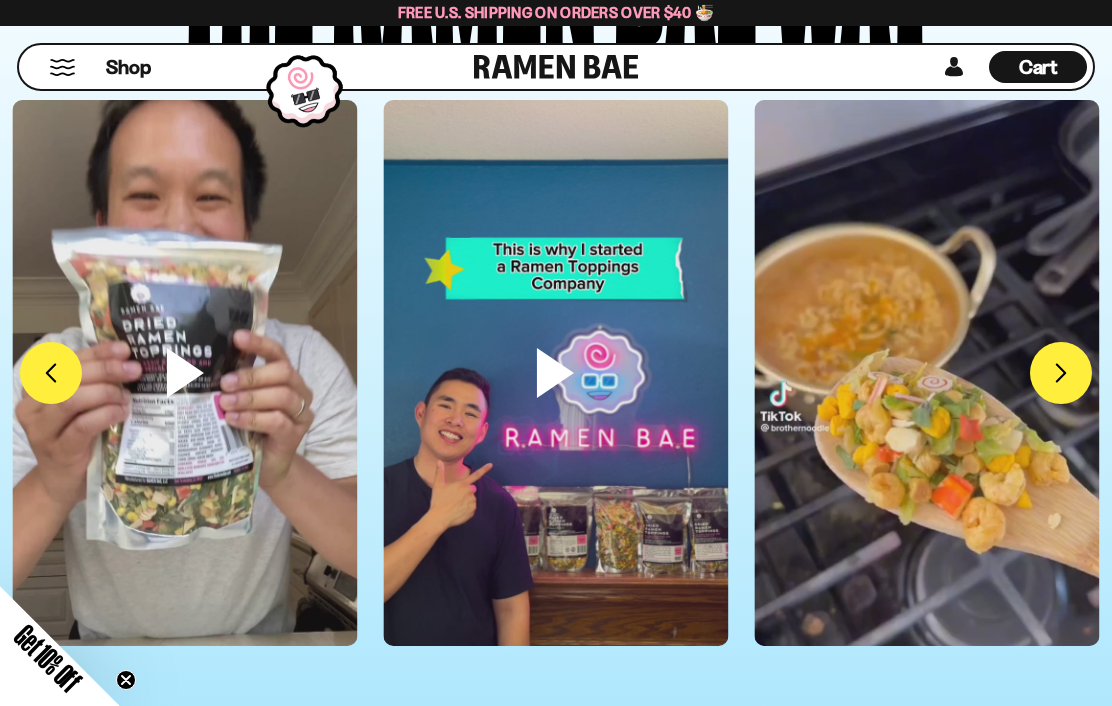 click at bounding box center (926, 406) 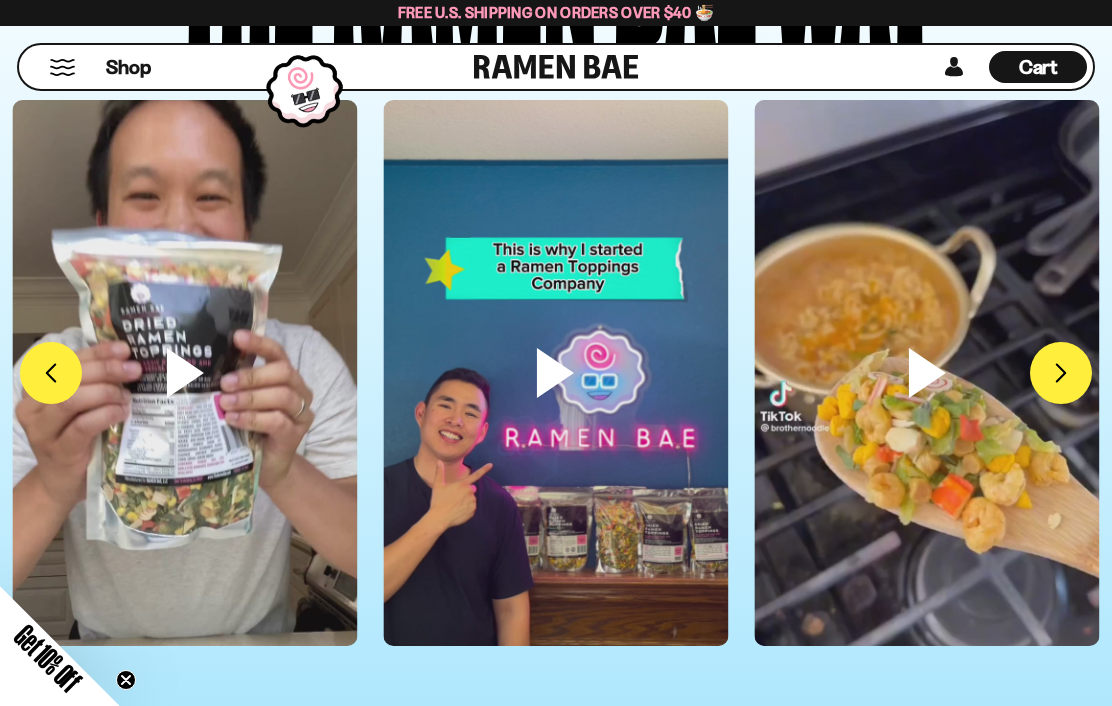 click at bounding box center (184, 406) 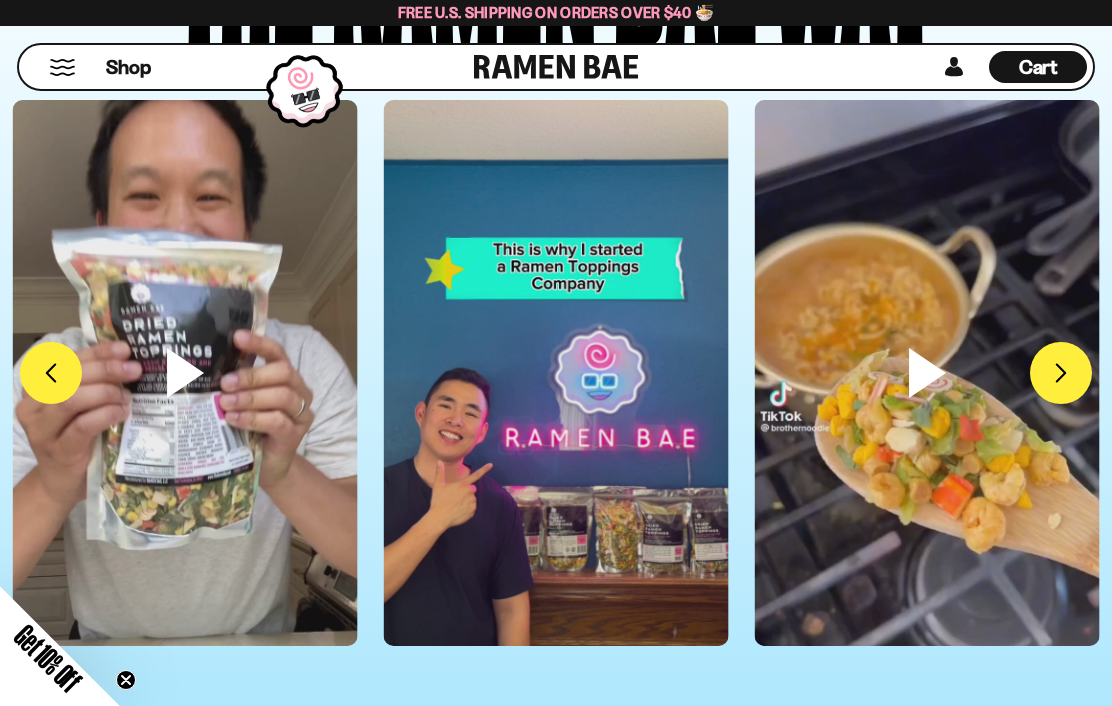 click at bounding box center [556, 406] 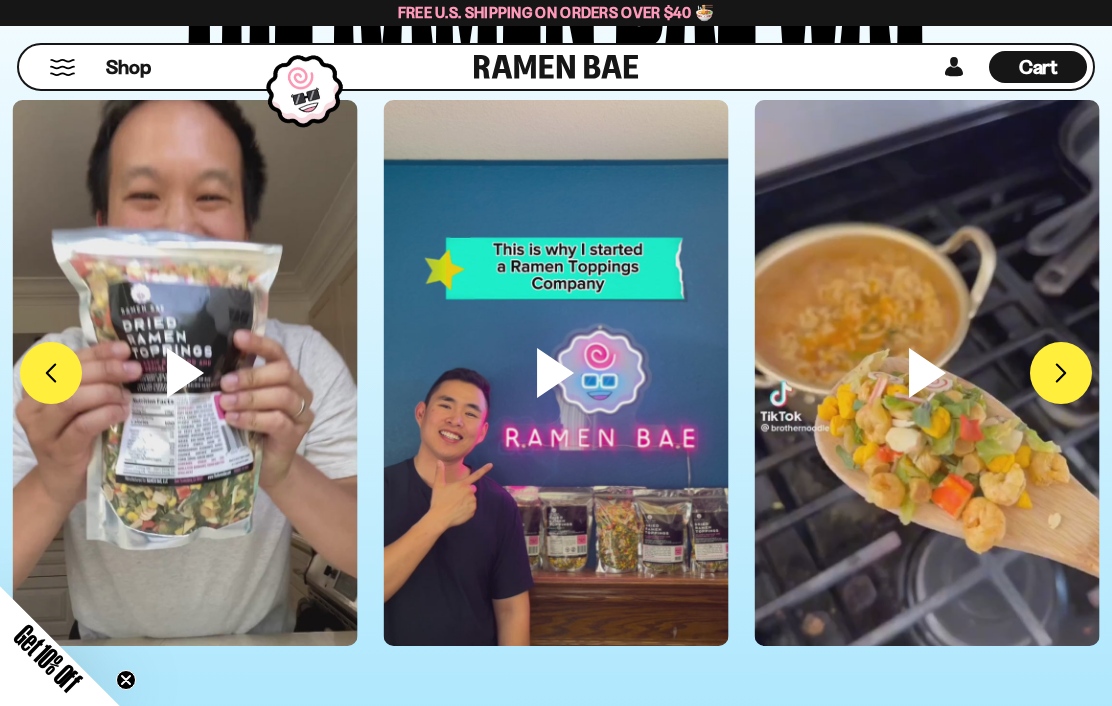 click at bounding box center [185, 406] 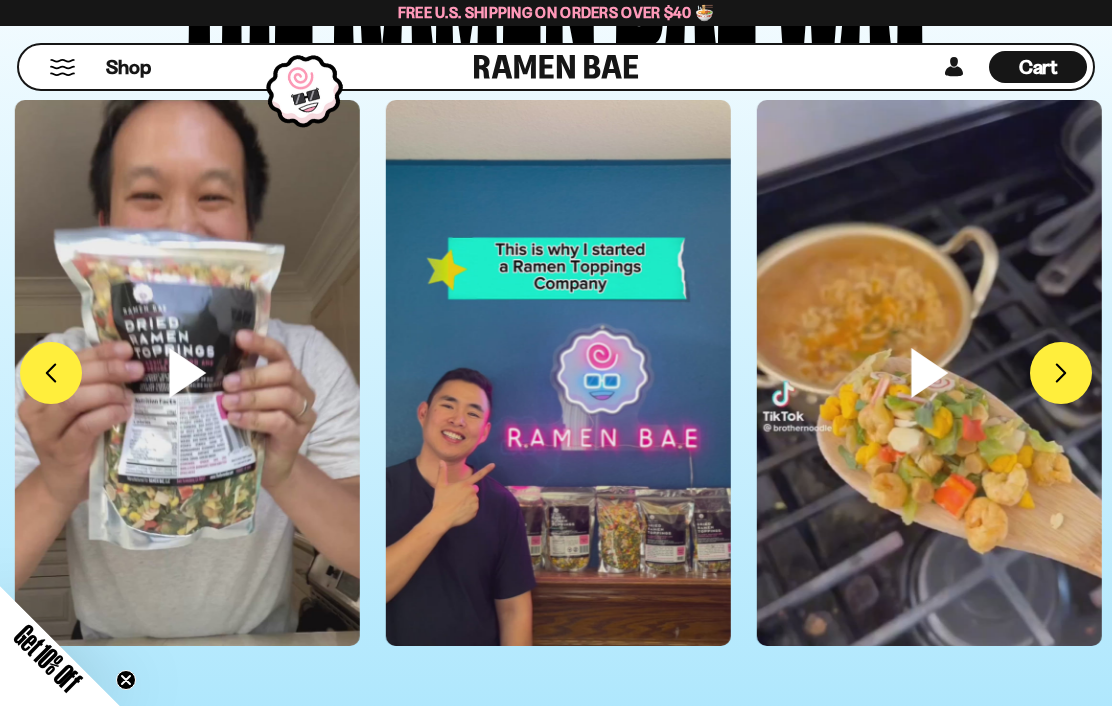 click at bounding box center (187, 406) 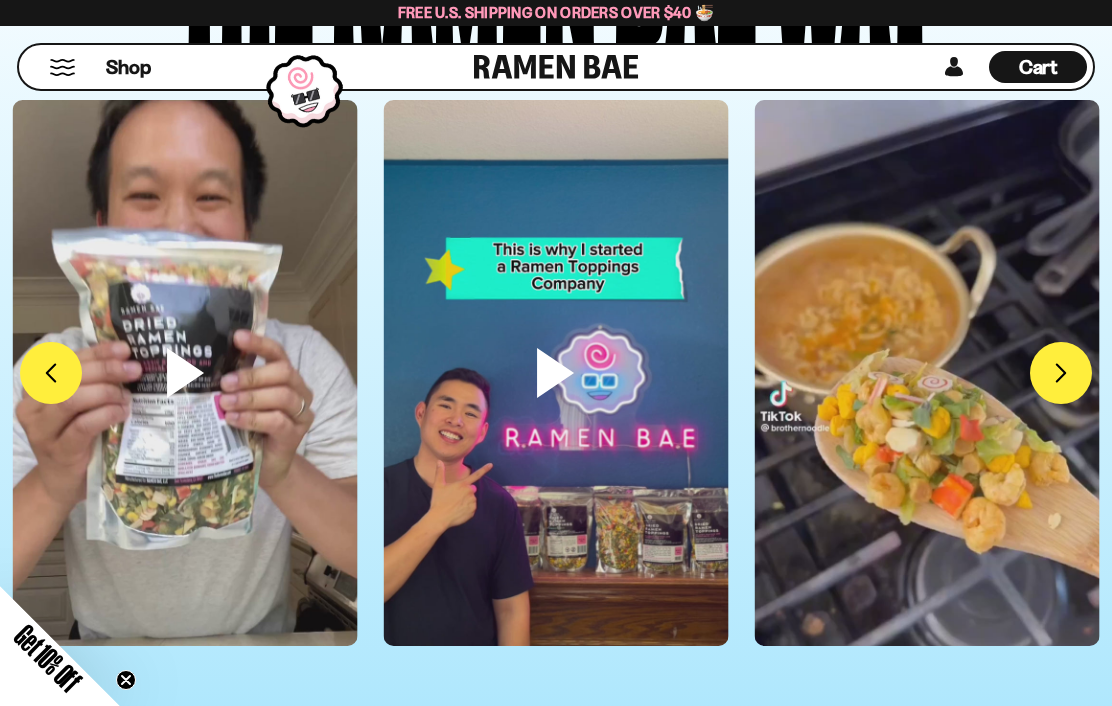 click on "FADCB6FD-DFAB-4417-9F21-029242090B77" at bounding box center [1061, 373] 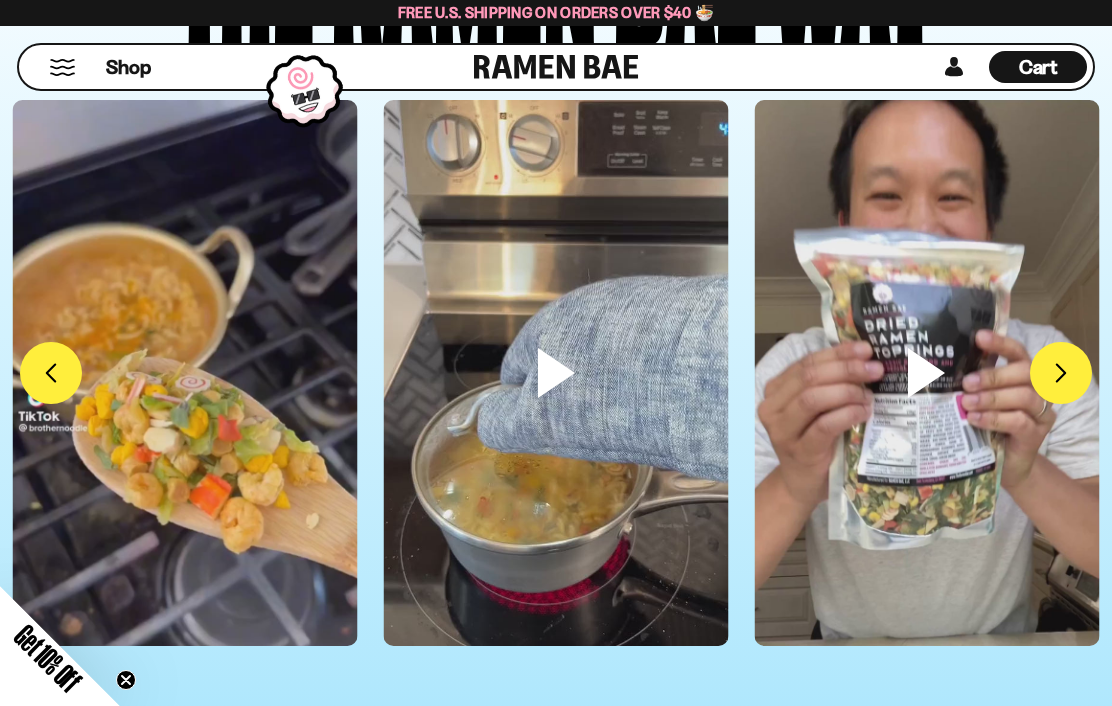click on "FADCB6FD-DFAB-4417-9F21-029242090B77" at bounding box center (1061, 373) 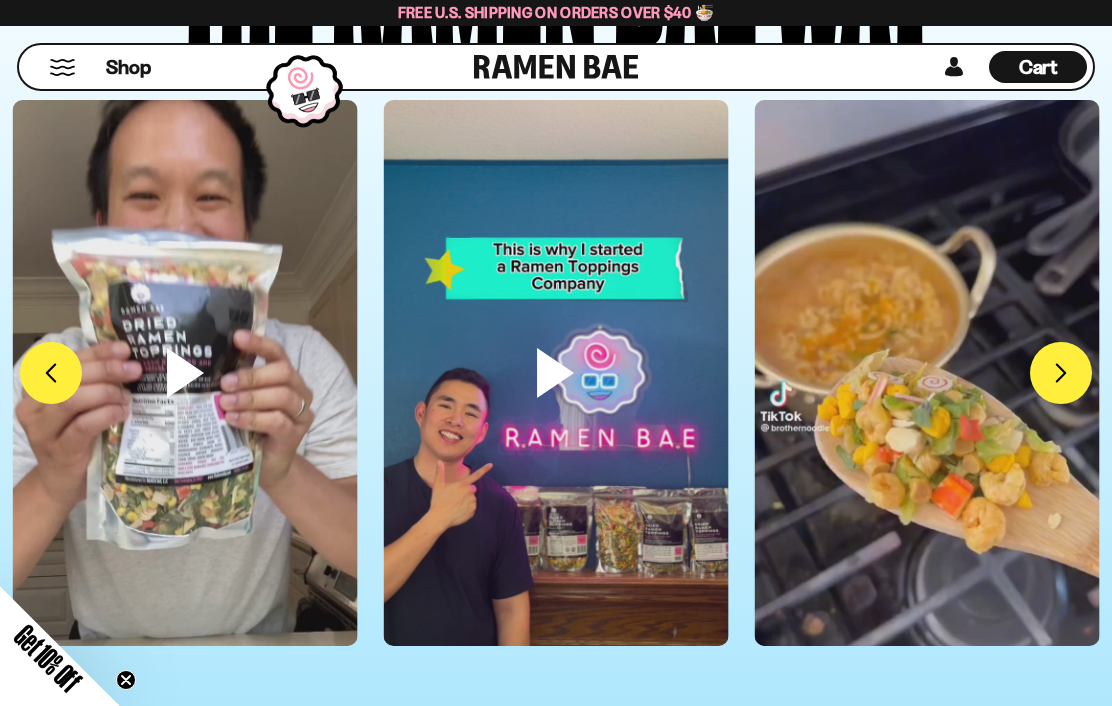 click on "FADCB6FD-DFAB-4417-9F21-029242090B77" at bounding box center [1061, 373] 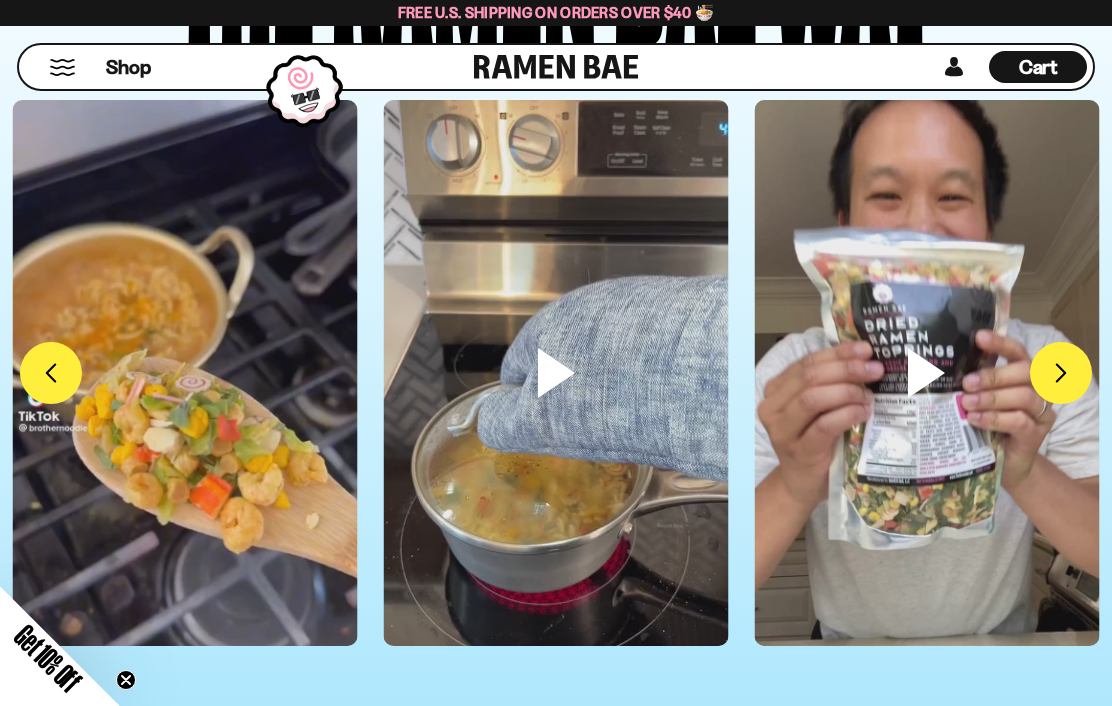 click on "FADCB6FD-DFAB-4417-9F21-029242090B77" at bounding box center (1061, 373) 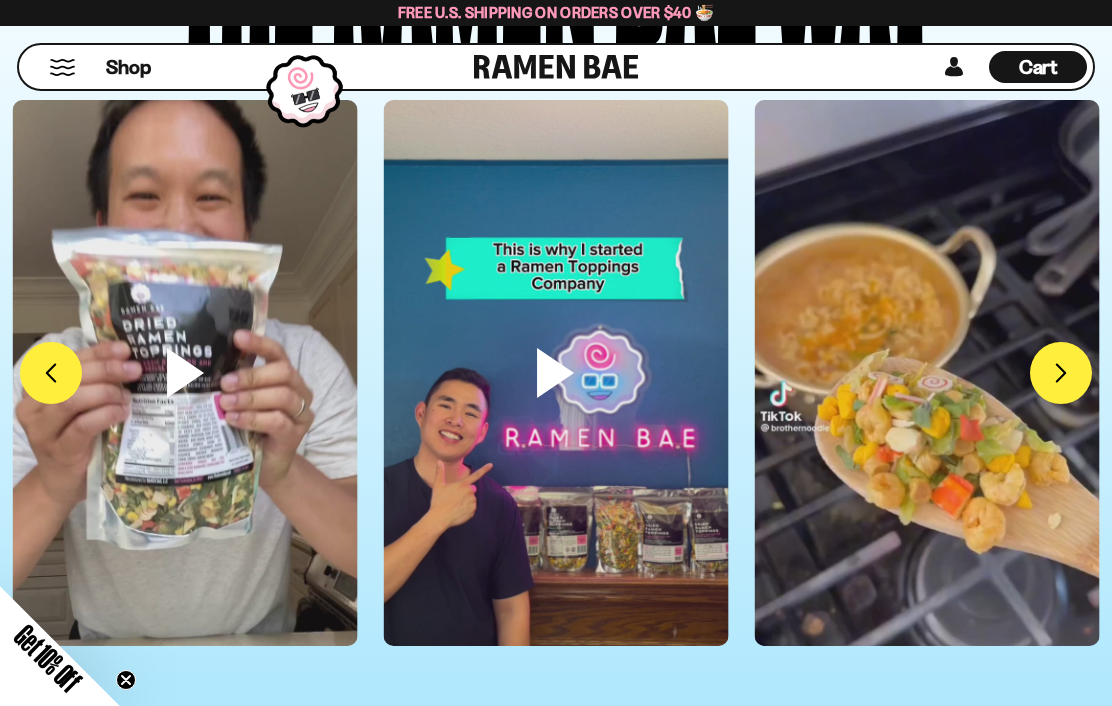 click on "FADCB6FD-DFAB-4417-9F21-029242090B77" at bounding box center [1061, 373] 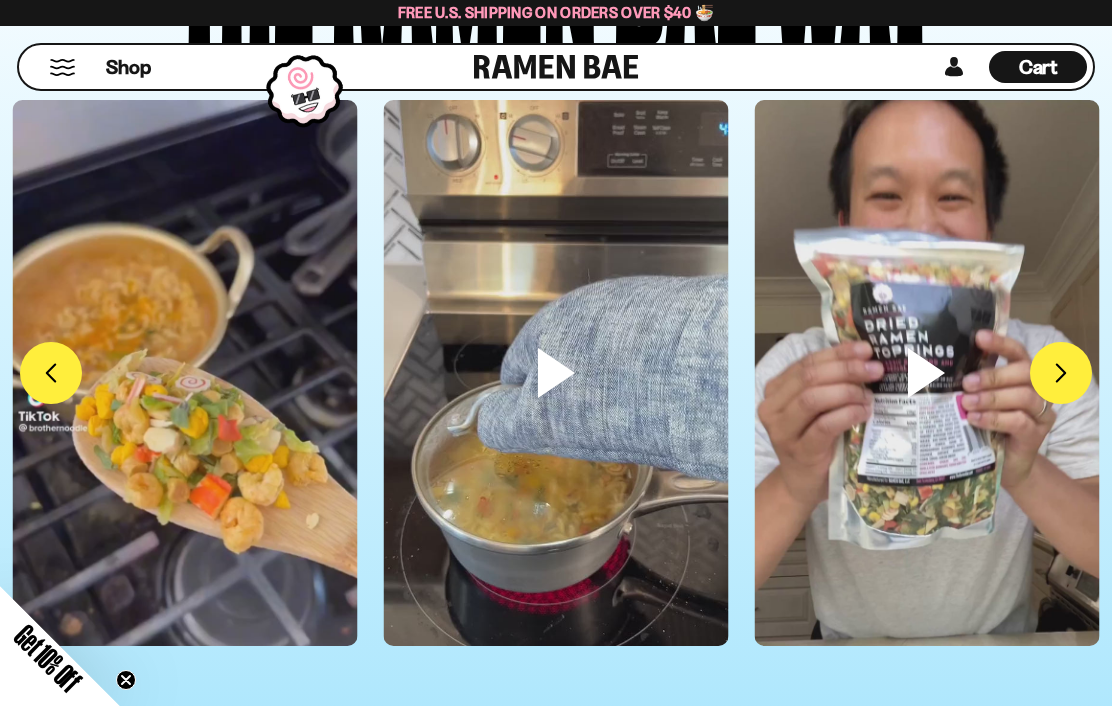 click on "FADCB6FD-DFAB-4417-9F21-029242090B77" at bounding box center (1061, 373) 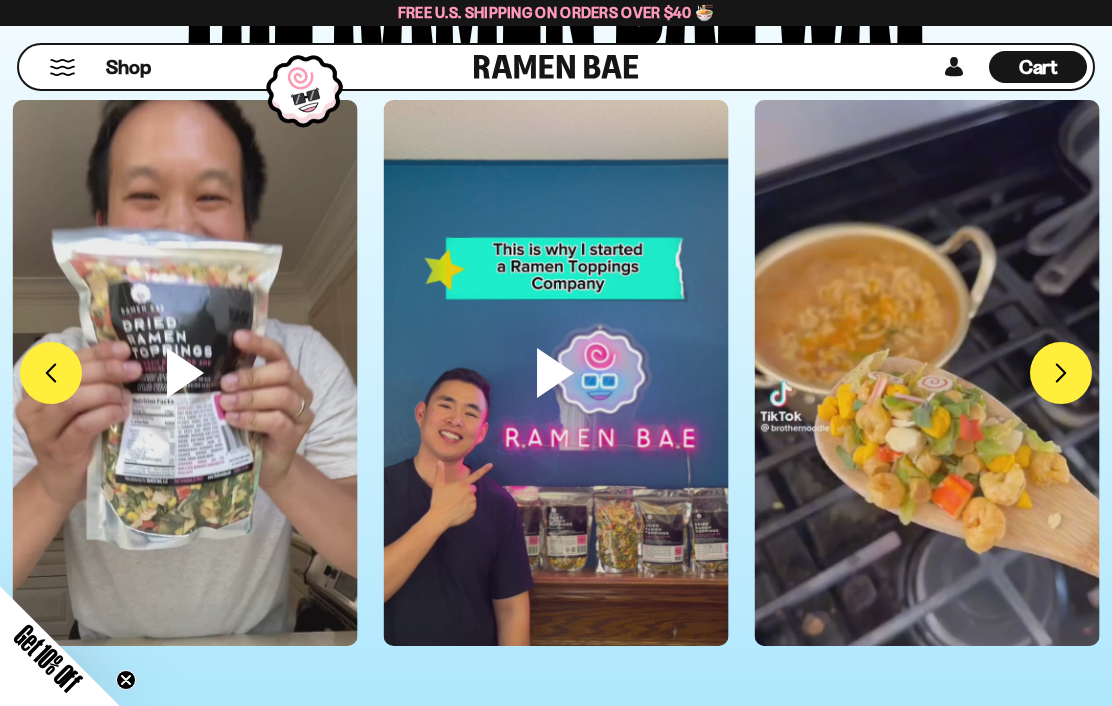click on "FADCB6FD-DFAB-4417-9F21-029242090B77" at bounding box center (51, 373) 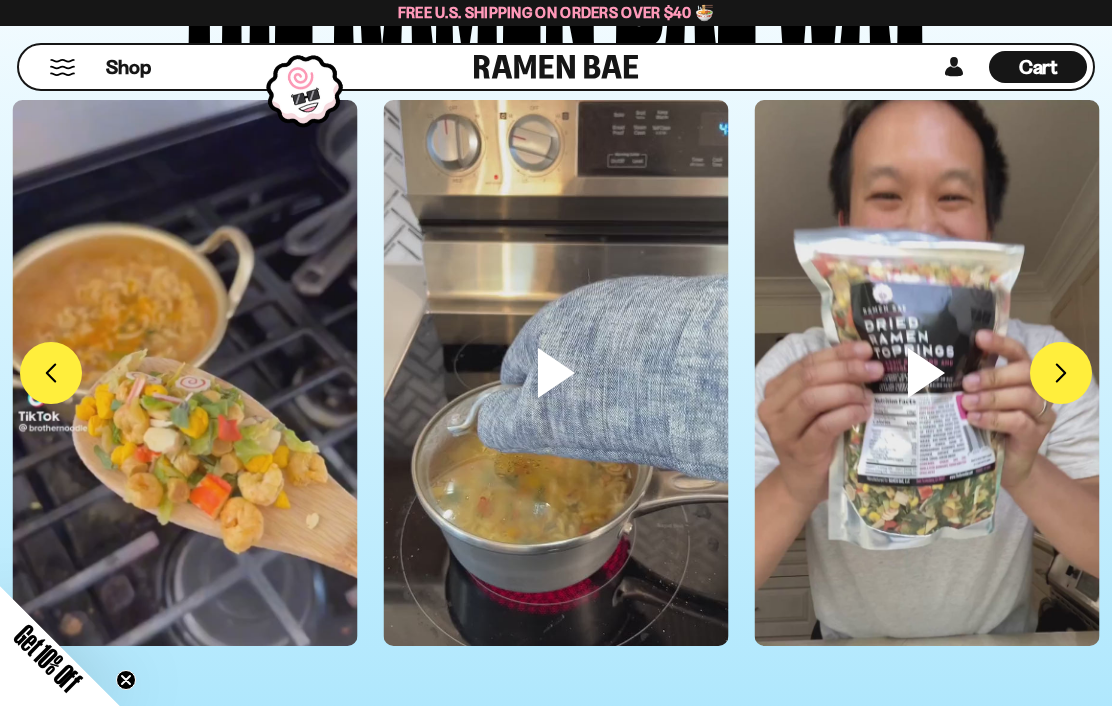 click on "FADCB6FD-DFAB-4417-9F21-029242090B77" at bounding box center [1061, 373] 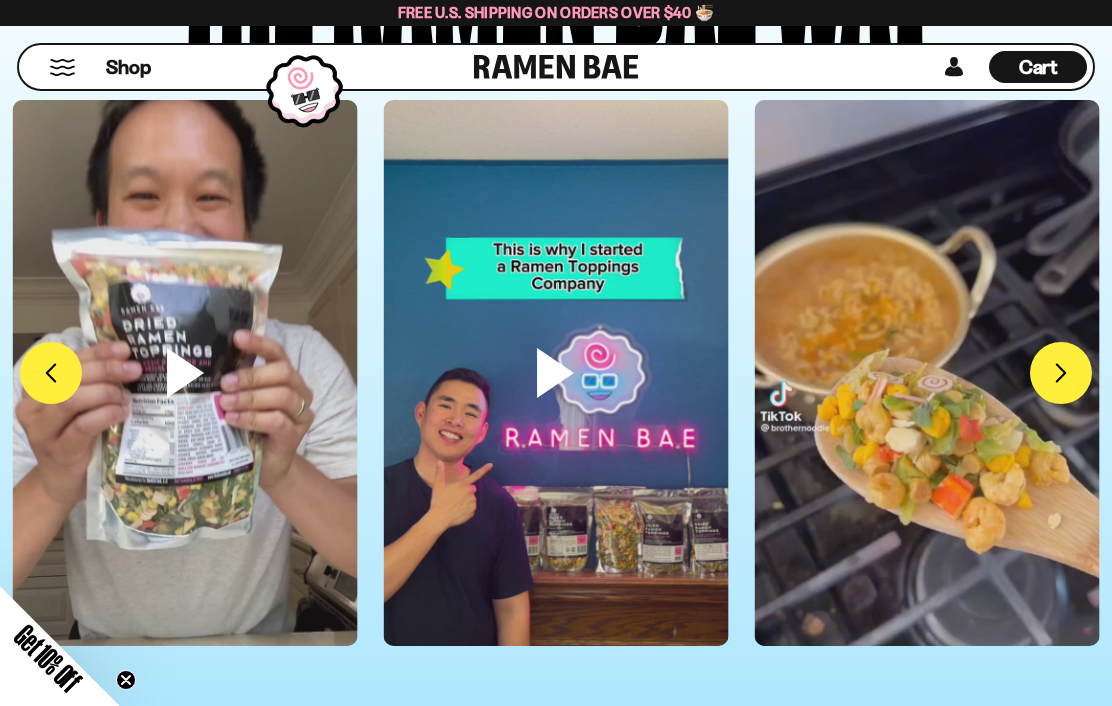 click on "FADCB6FD-DFAB-4417-9F21-029242090B77" at bounding box center [1061, 373] 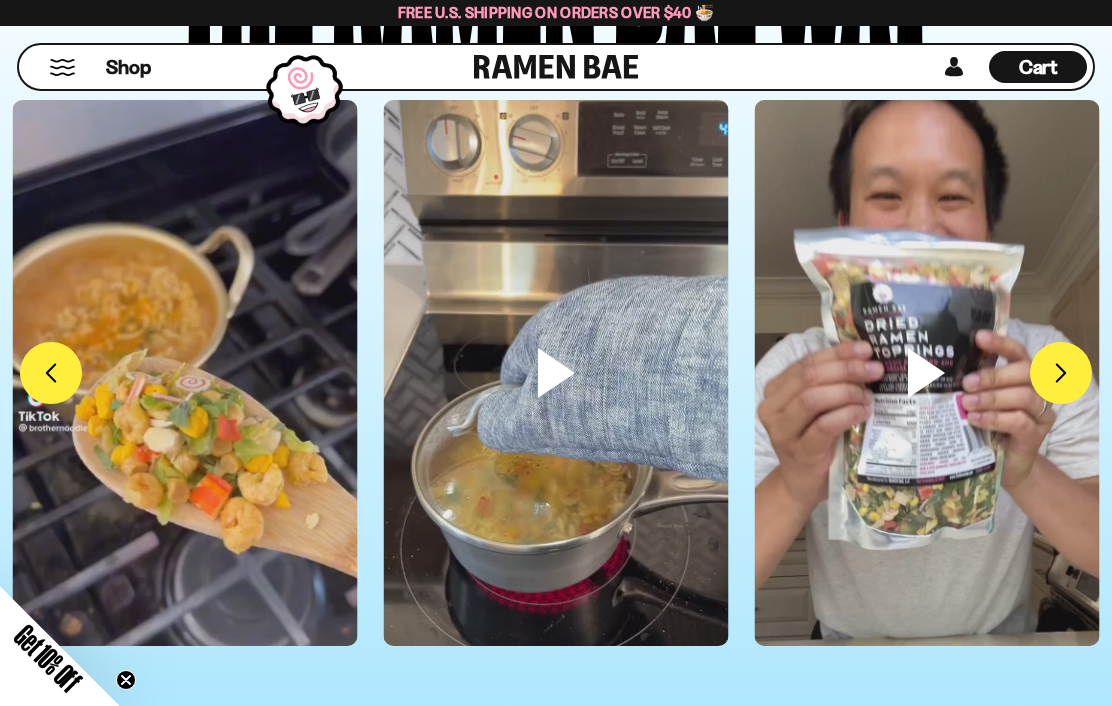 click on "FADCB6FD-DFAB-4417-9F21-029242090B77" at bounding box center [1061, 373] 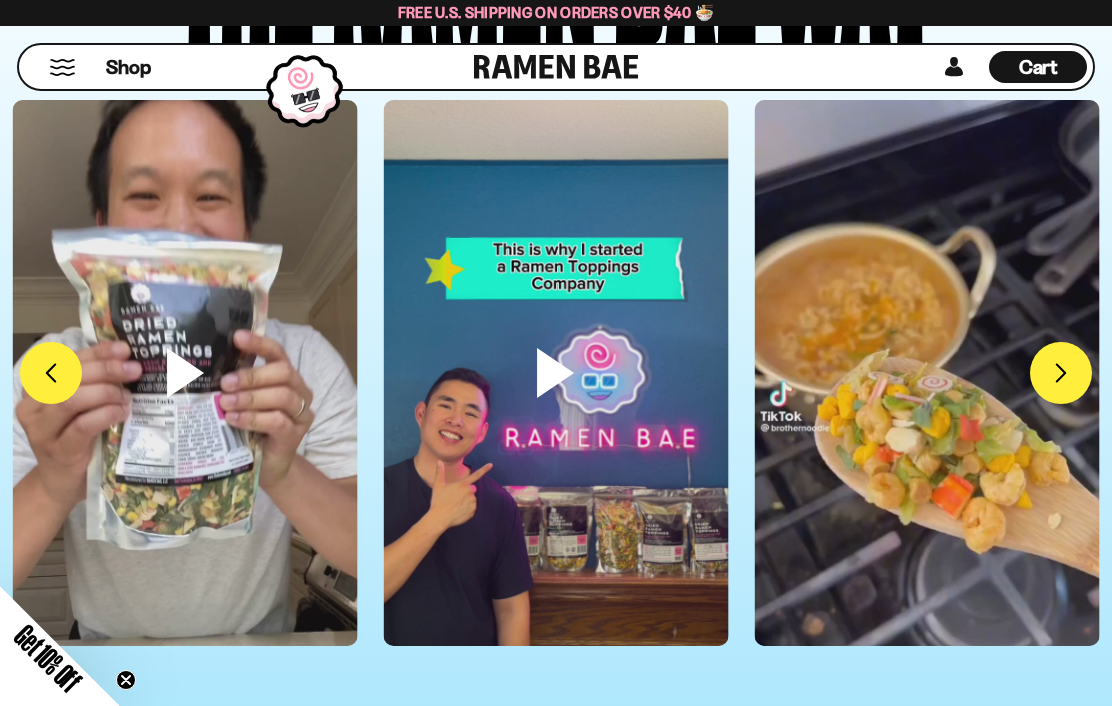click on "FADCB6FD-DFAB-4417-9F21-029242090B77" at bounding box center (1061, 373) 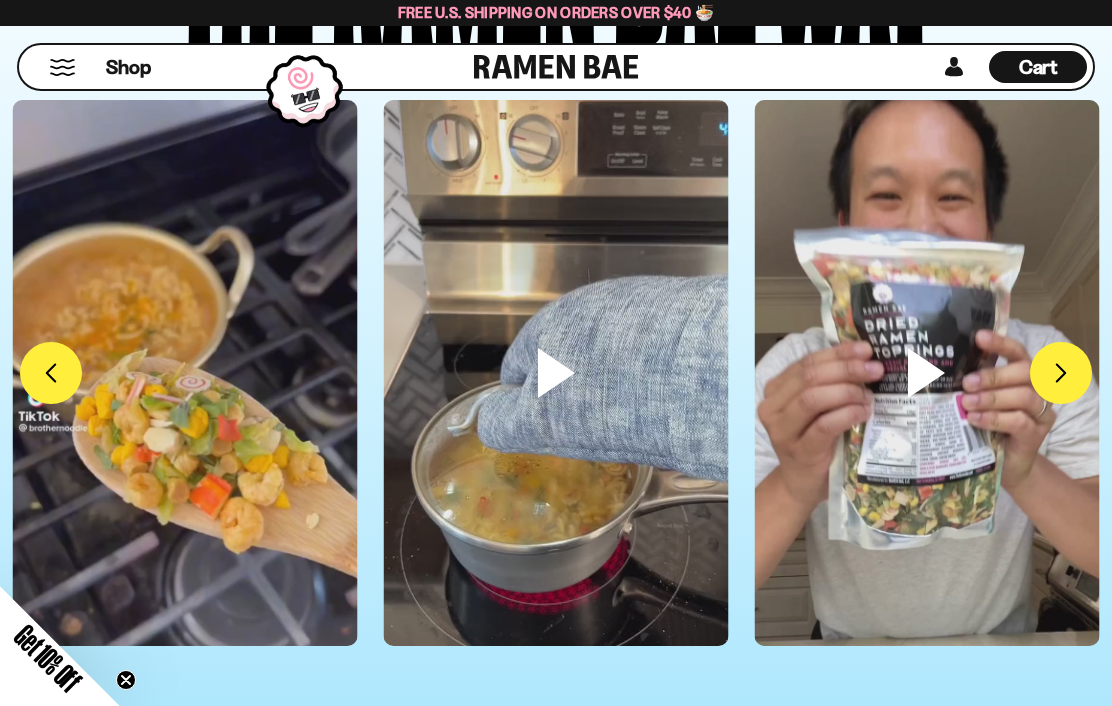 click on "FADCB6FD-DFAB-4417-9F21-029242090B77" at bounding box center [1061, 373] 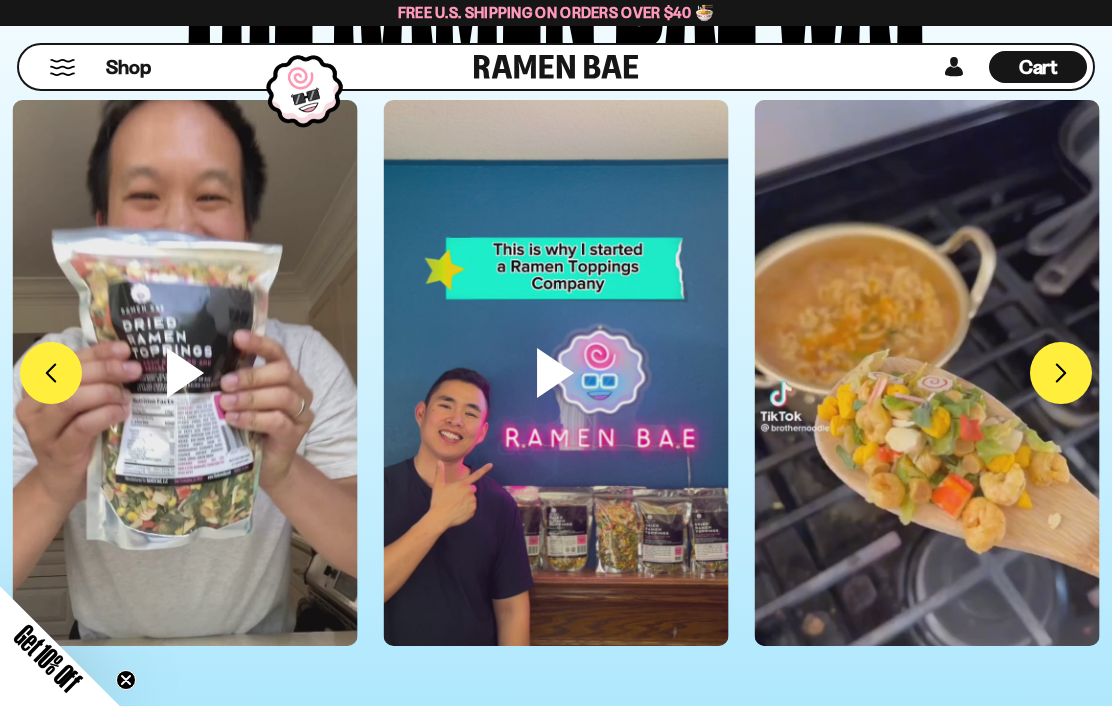 click on "FADCB6FD-DFAB-4417-9F21-029242090B77" at bounding box center (1061, 373) 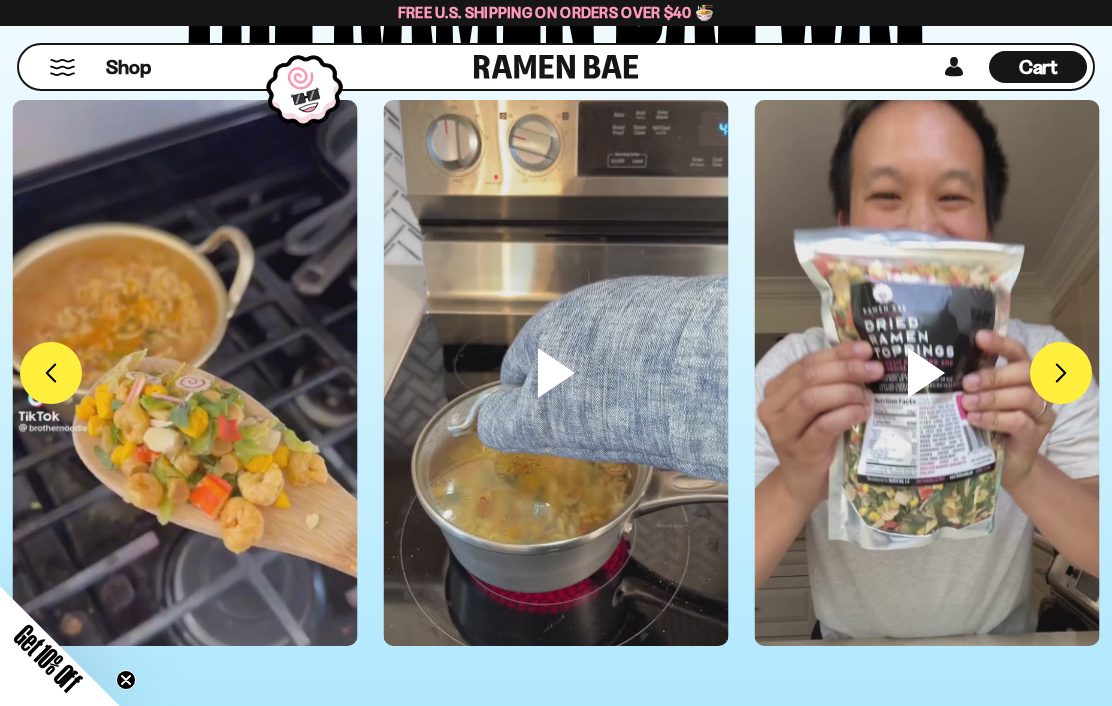 click on "FADCB6FD-DFAB-4417-9F21-029242090B77" at bounding box center (1061, 373) 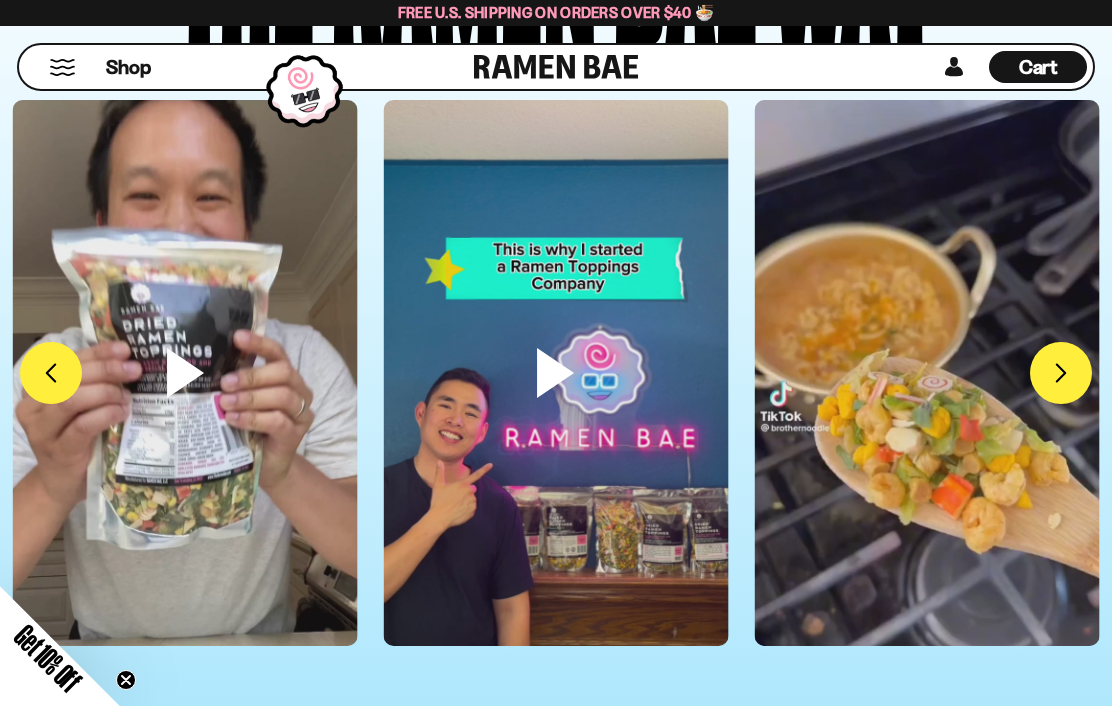 click on "FADCB6FD-DFAB-4417-9F21-029242090B77" at bounding box center (1061, 373) 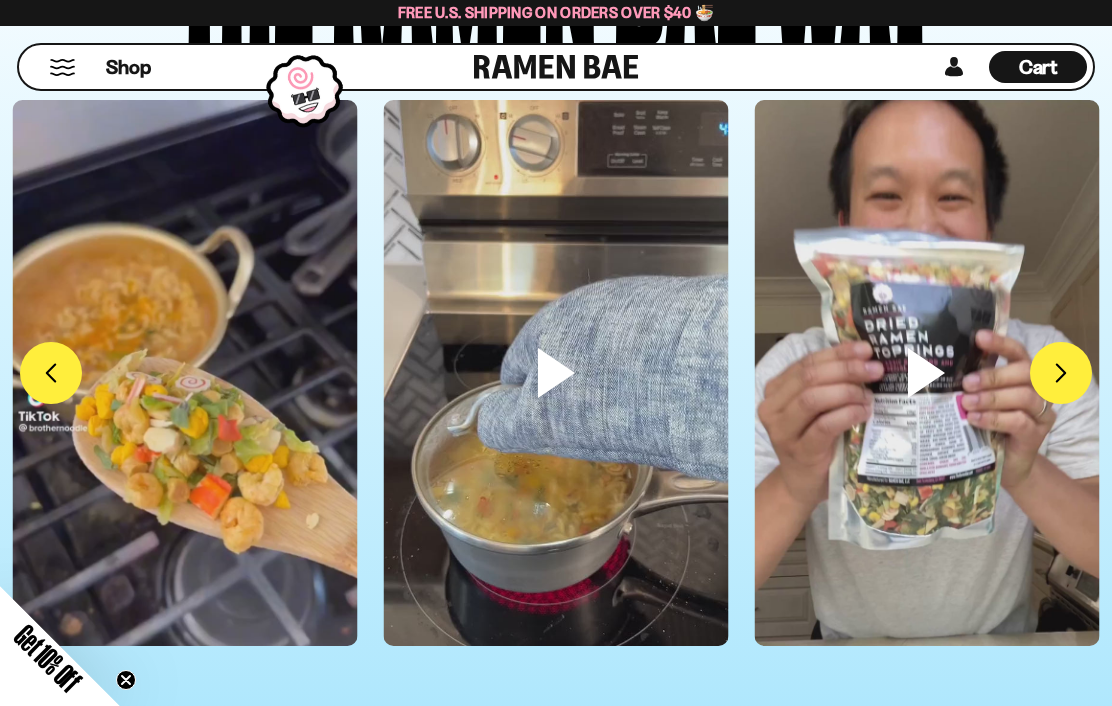 click on "FADCB6FD-DFAB-4417-9F21-029242090B77" at bounding box center (1061, 373) 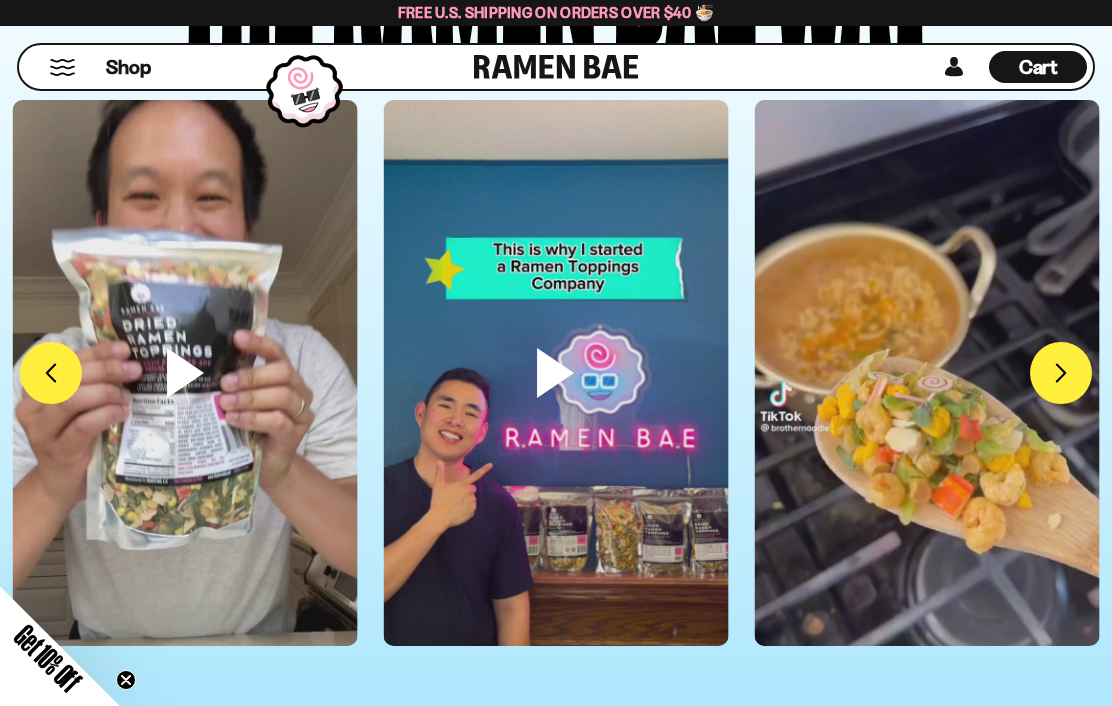 click on "FADCB6FD-DFAB-4417-9F21-029242090B77" at bounding box center (1061, 373) 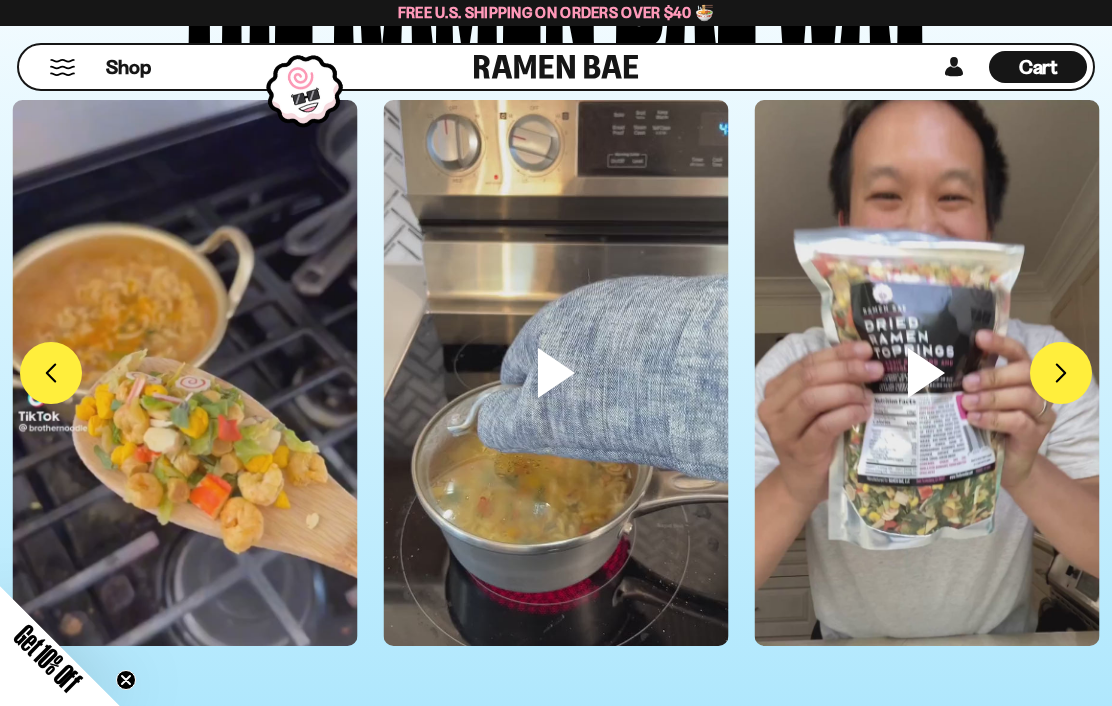 click at bounding box center (926, 406) 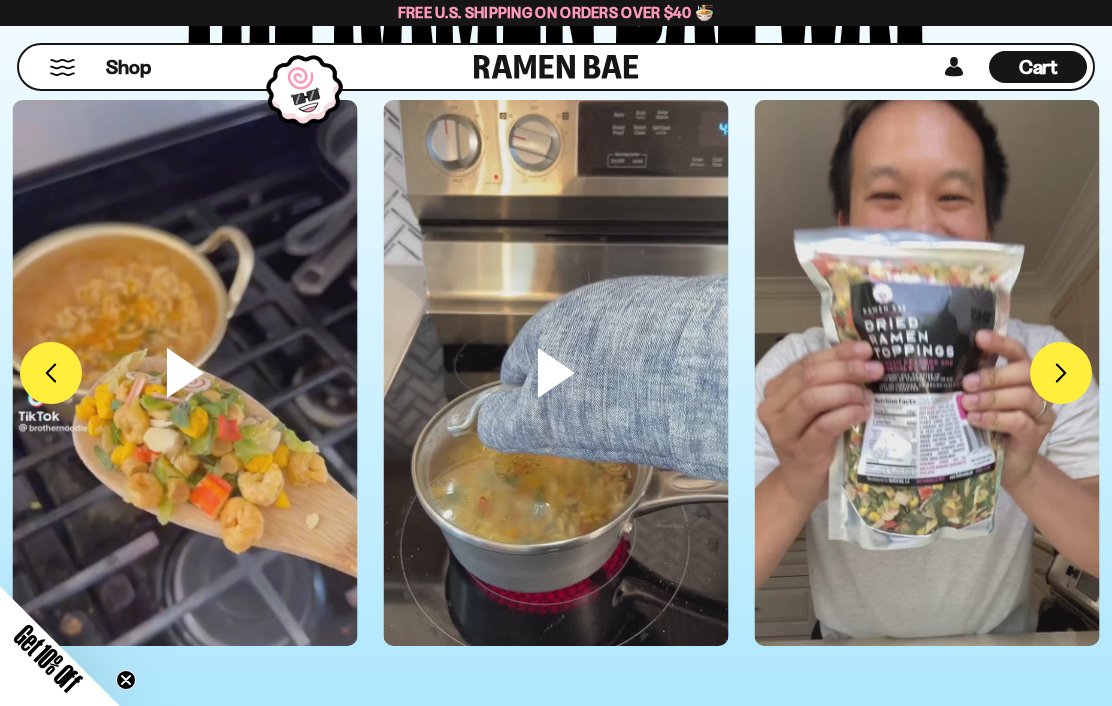 click on "FADCB6FD-DFAB-4417-9F21-029242090B77" at bounding box center (1061, 373) 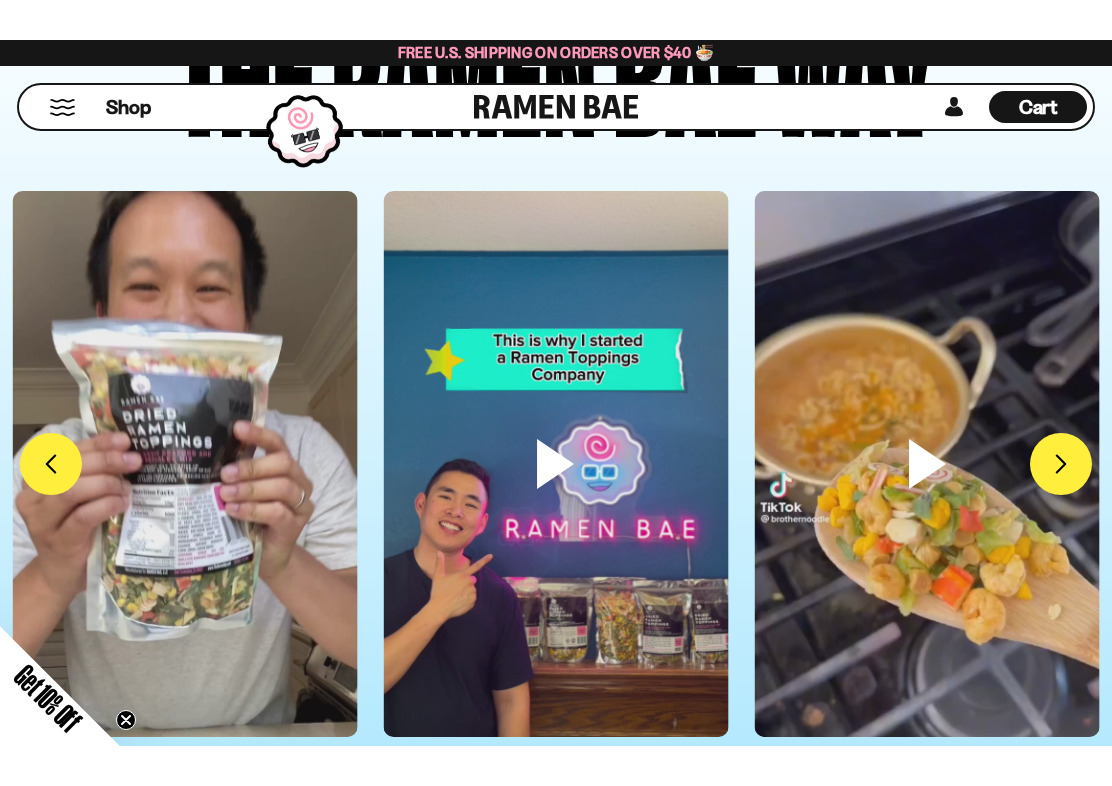 scroll, scrollTop: 6178, scrollLeft: 0, axis: vertical 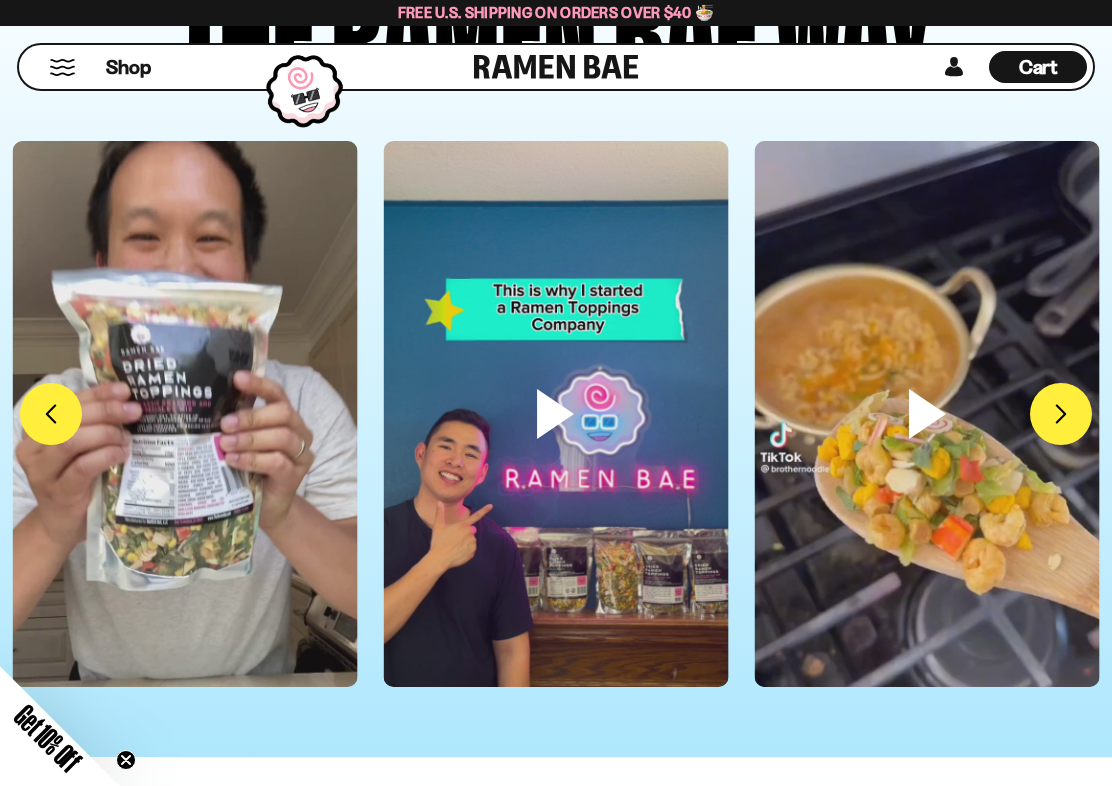 click on "FADCB6FD-DFAB-4417-9F21-029242090B77" at bounding box center (1061, 414) 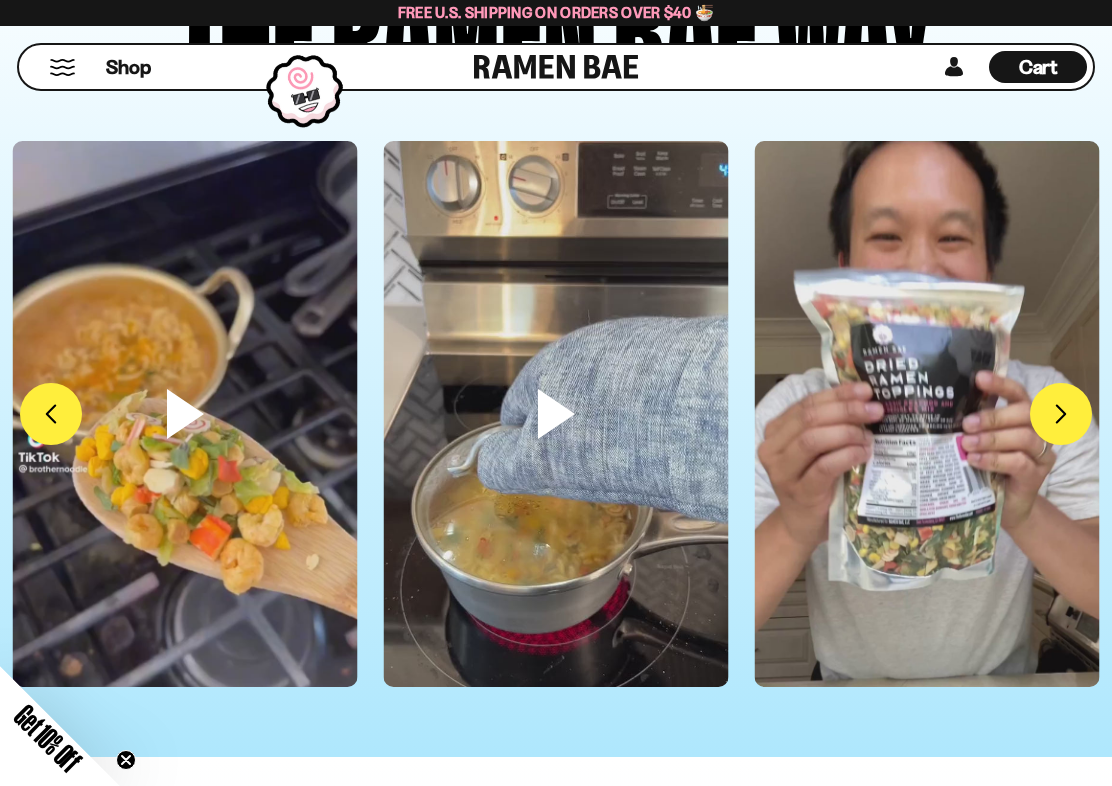 click at bounding box center [926, 447] 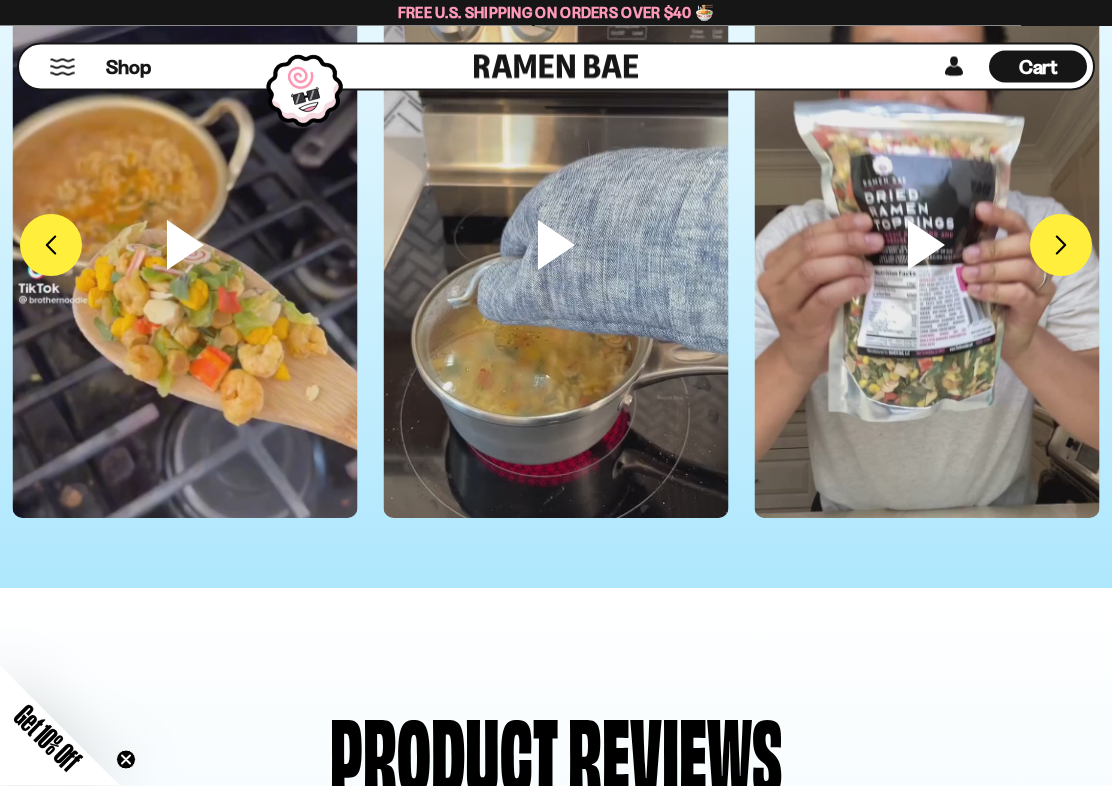 scroll, scrollTop: 6348, scrollLeft: 0, axis: vertical 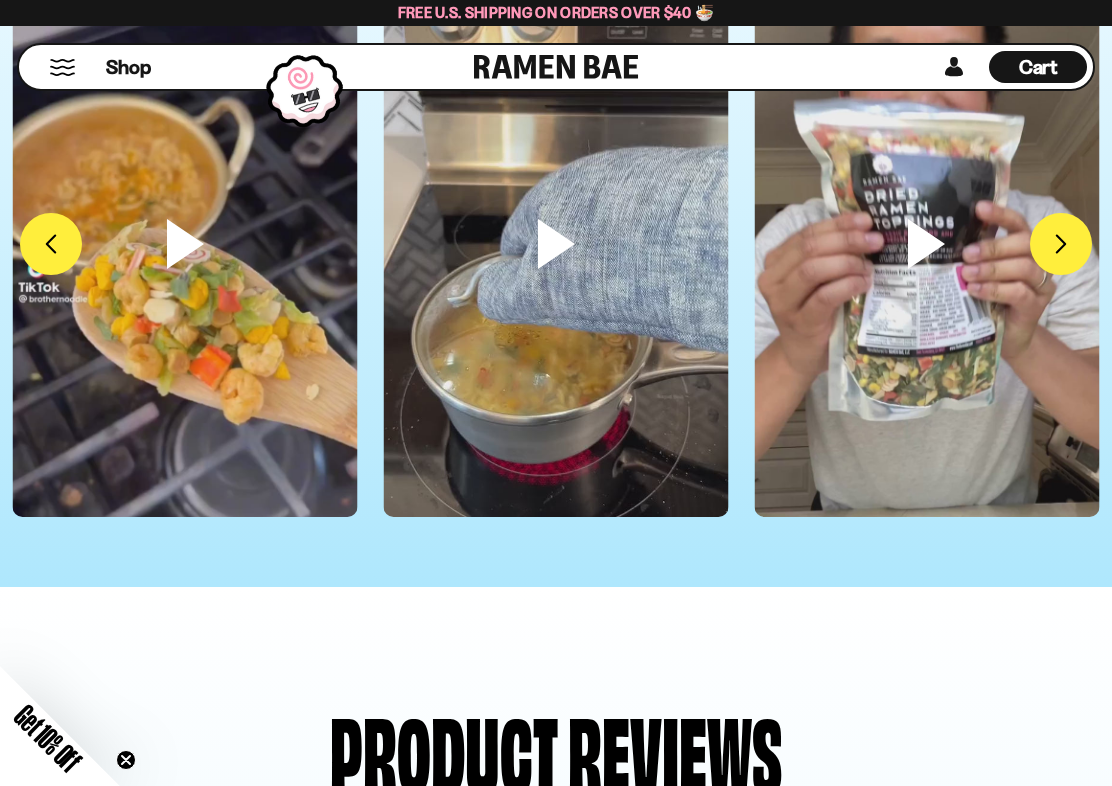 click on "FADCB6FD-DFAB-4417-9F21-029242090B77" at bounding box center (1061, 244) 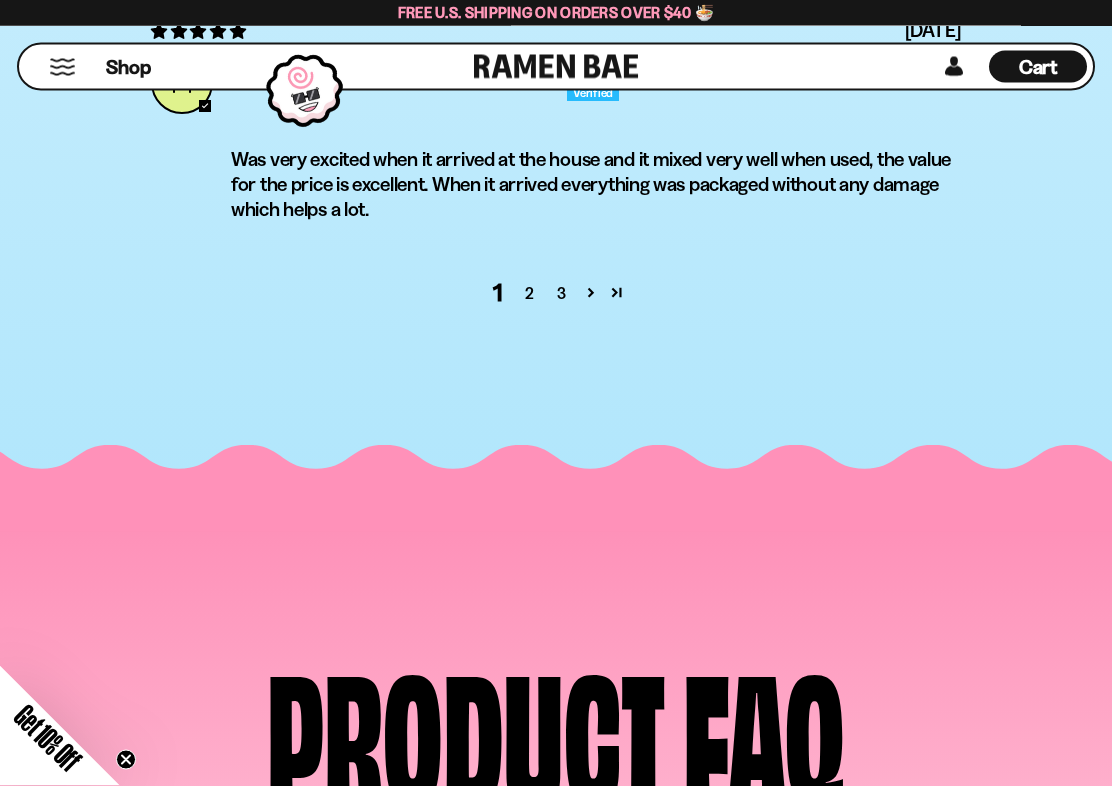 scroll, scrollTop: 8594, scrollLeft: 0, axis: vertical 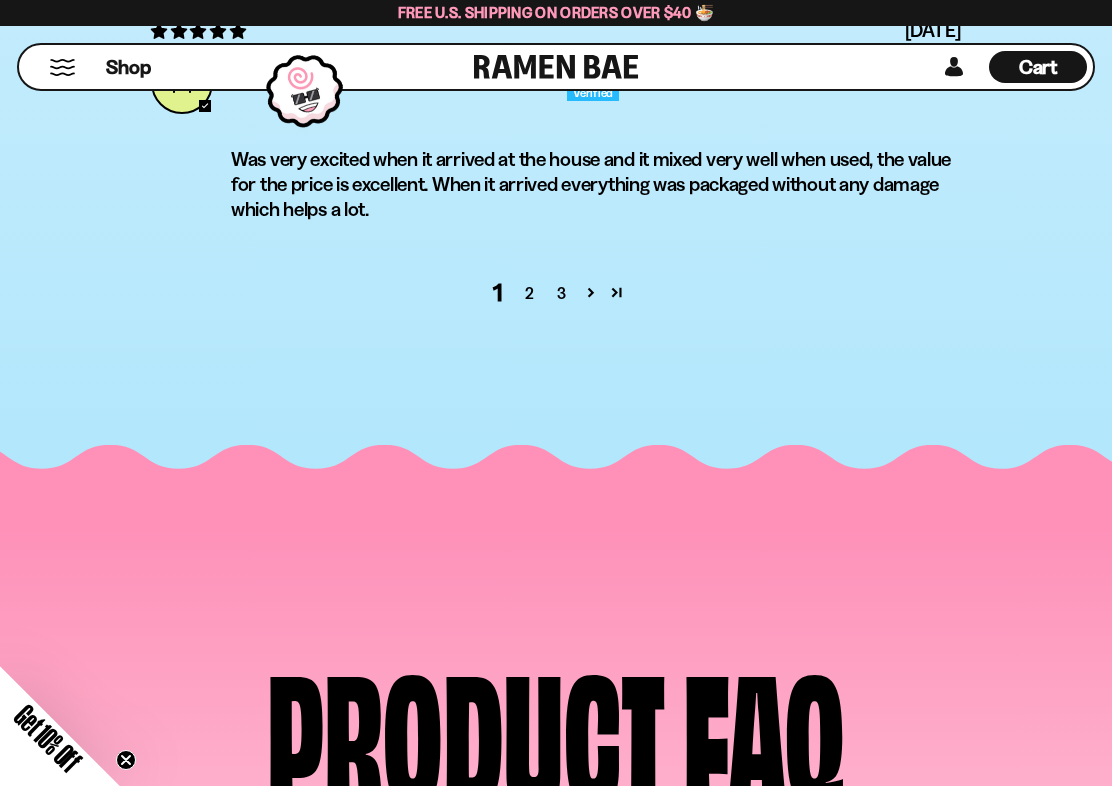 click at bounding box center (591, 292) 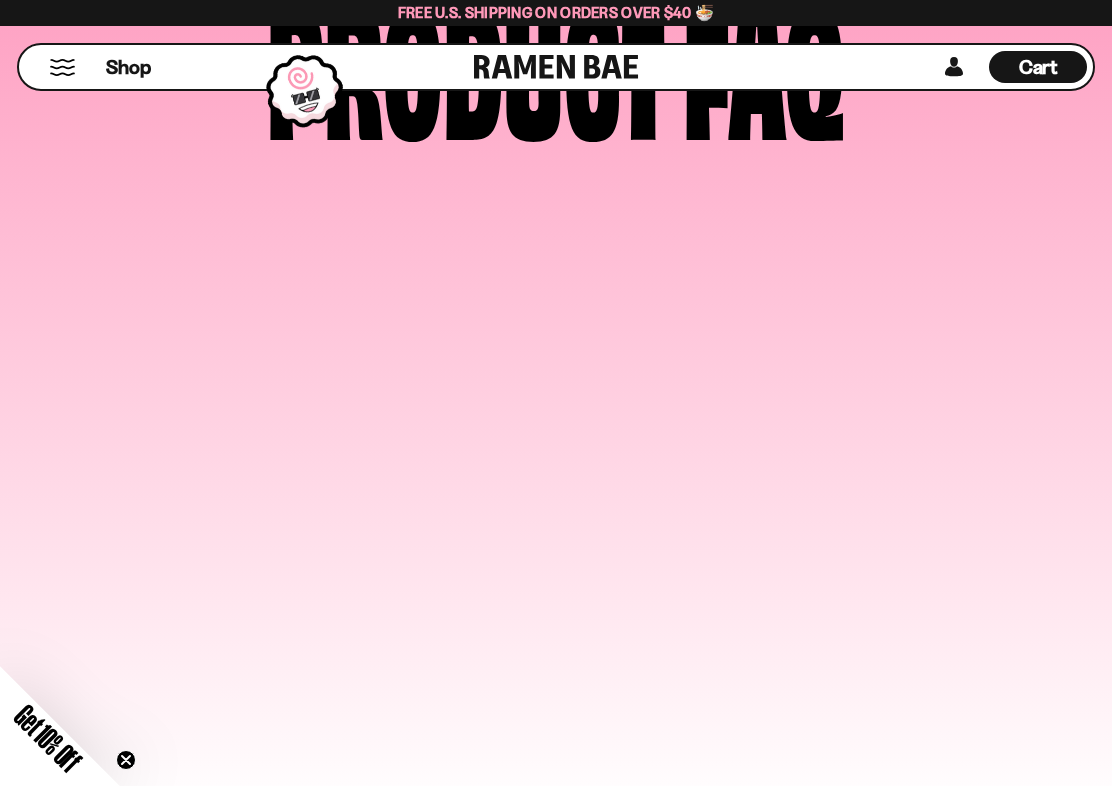 scroll, scrollTop: 7589, scrollLeft: 0, axis: vertical 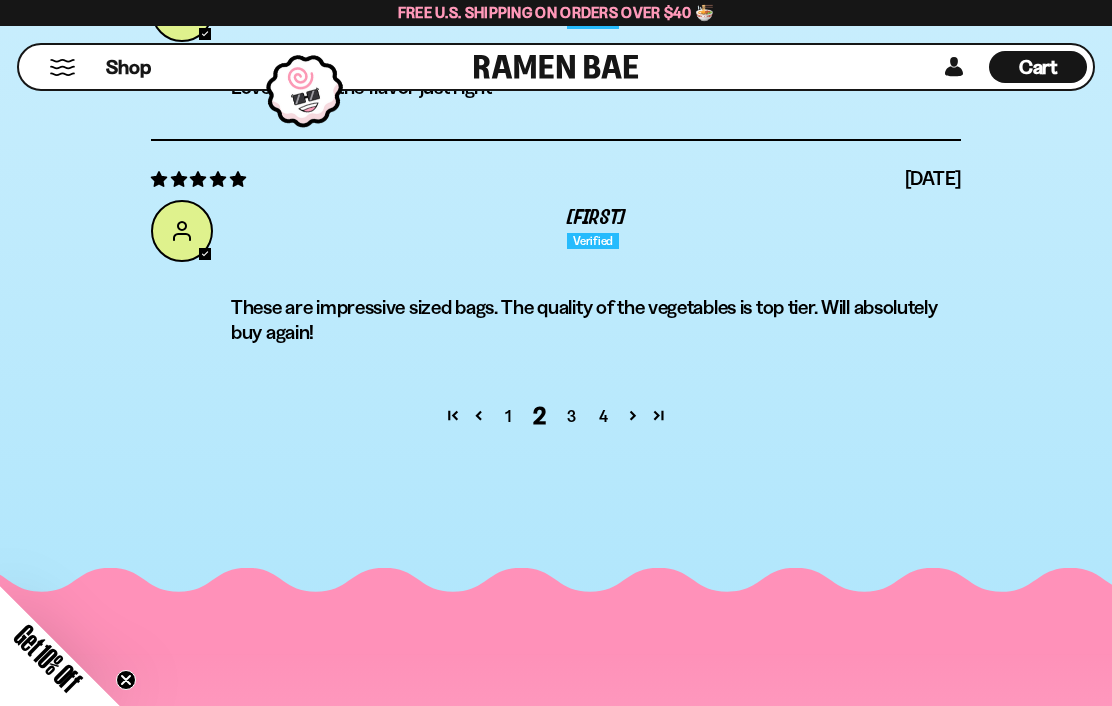 click at bounding box center [479, 415] 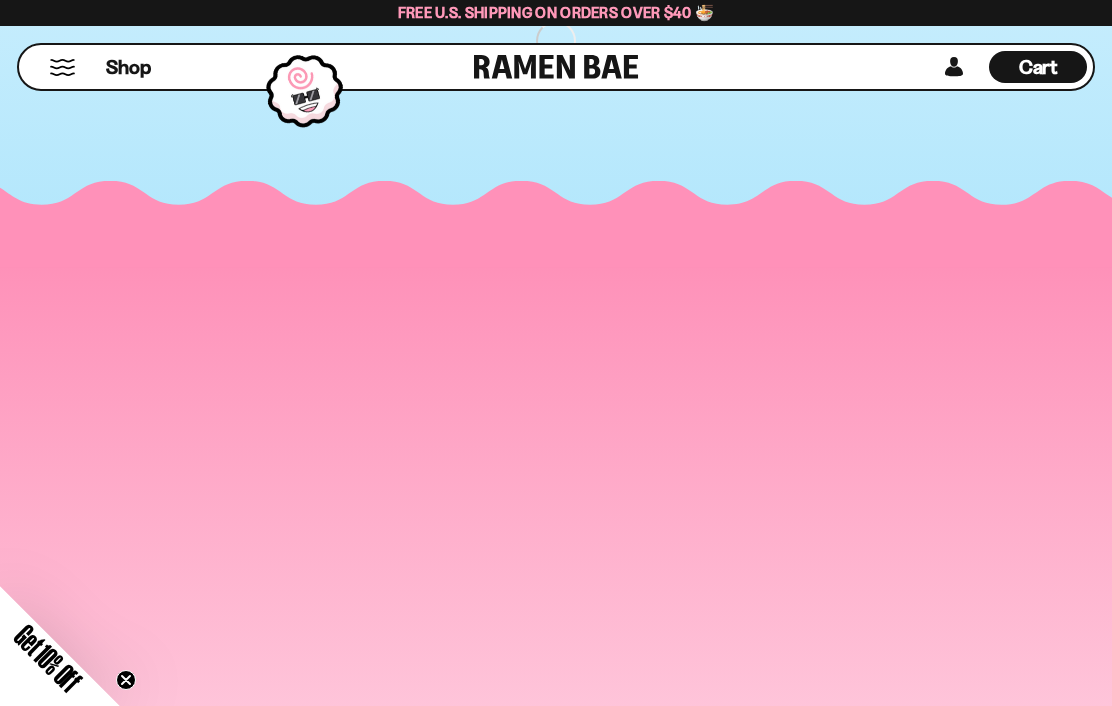 scroll, scrollTop: 7589, scrollLeft: 0, axis: vertical 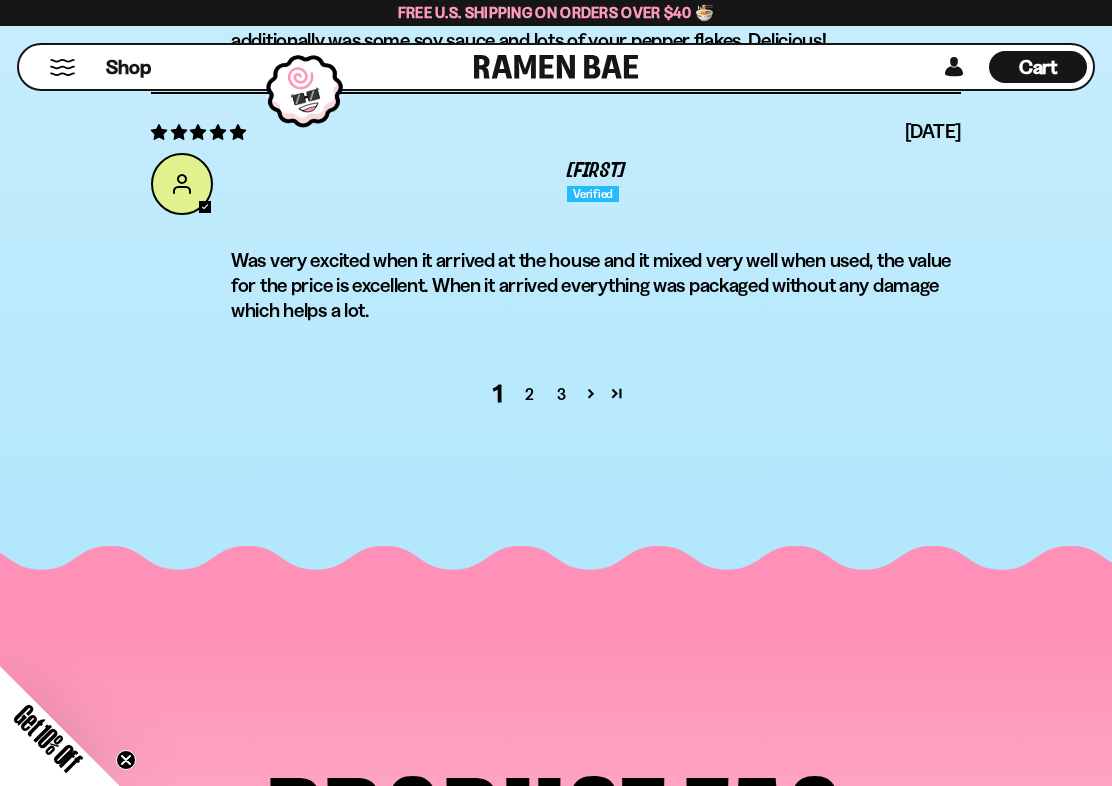 click at bounding box center (591, 393) 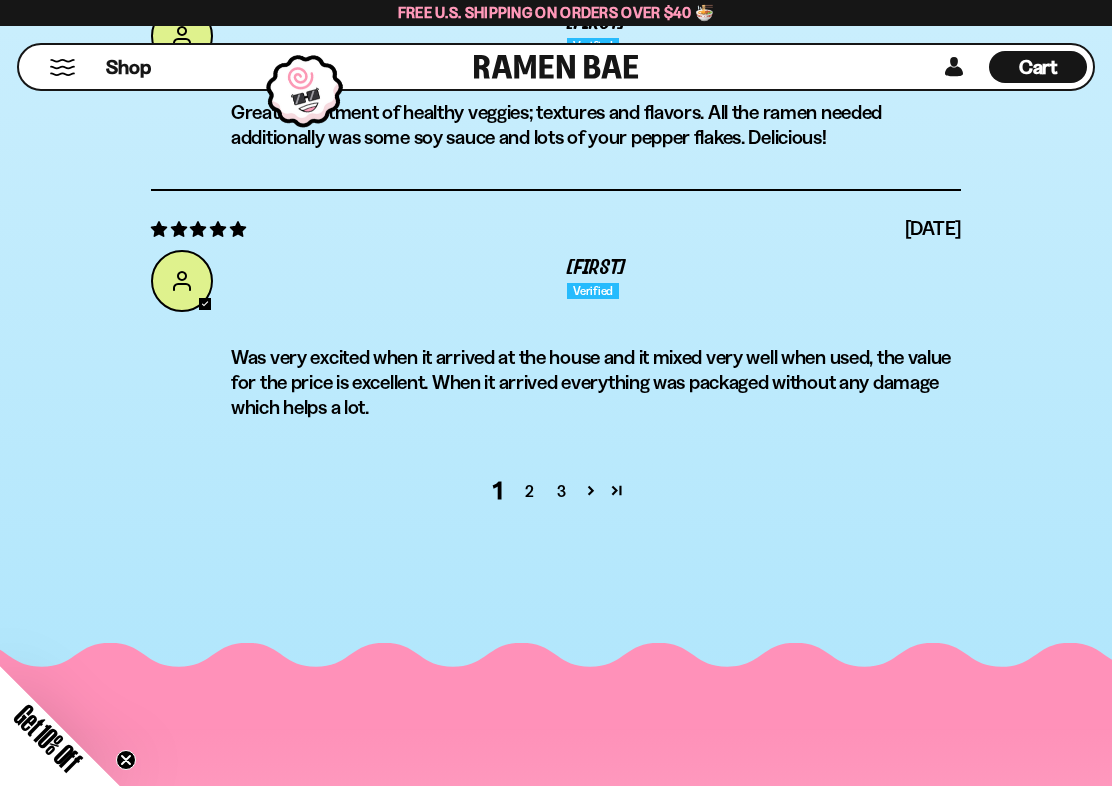 scroll, scrollTop: 0, scrollLeft: 0, axis: both 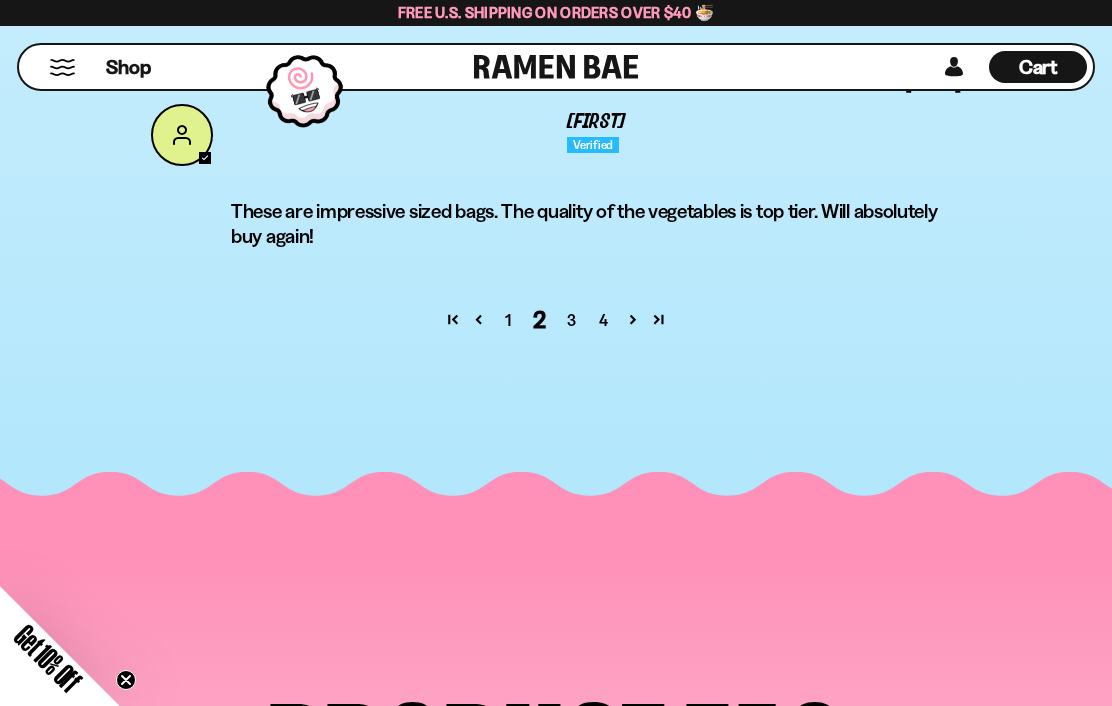 click at bounding box center (633, 319) 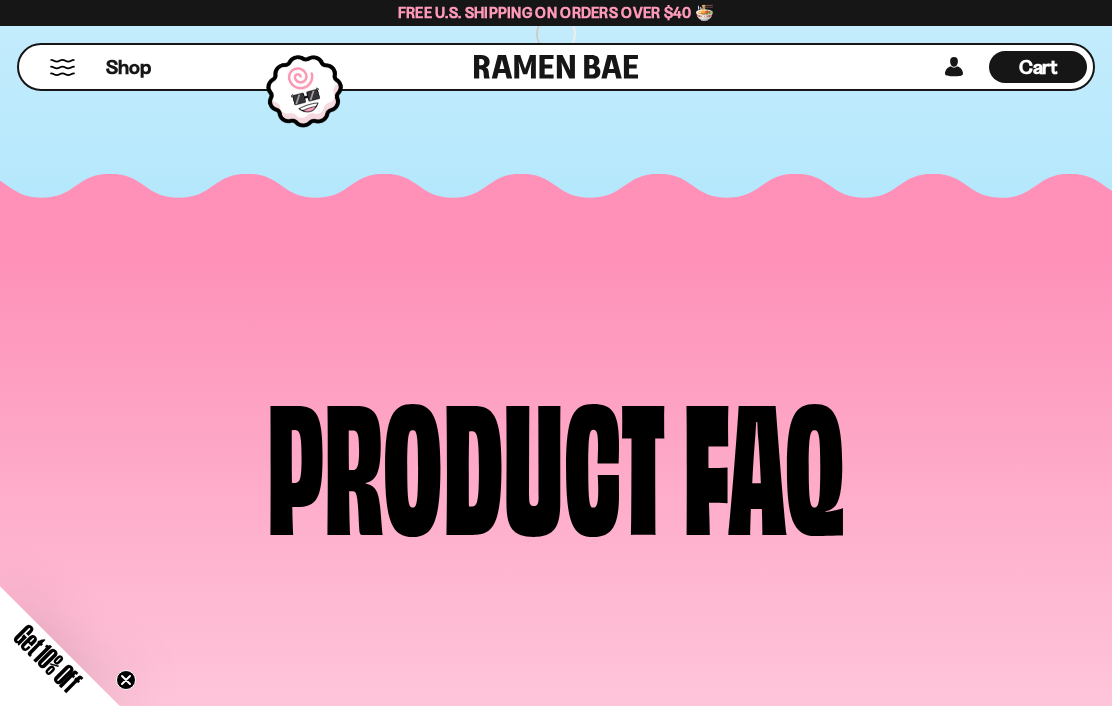 scroll, scrollTop: 7589, scrollLeft: 0, axis: vertical 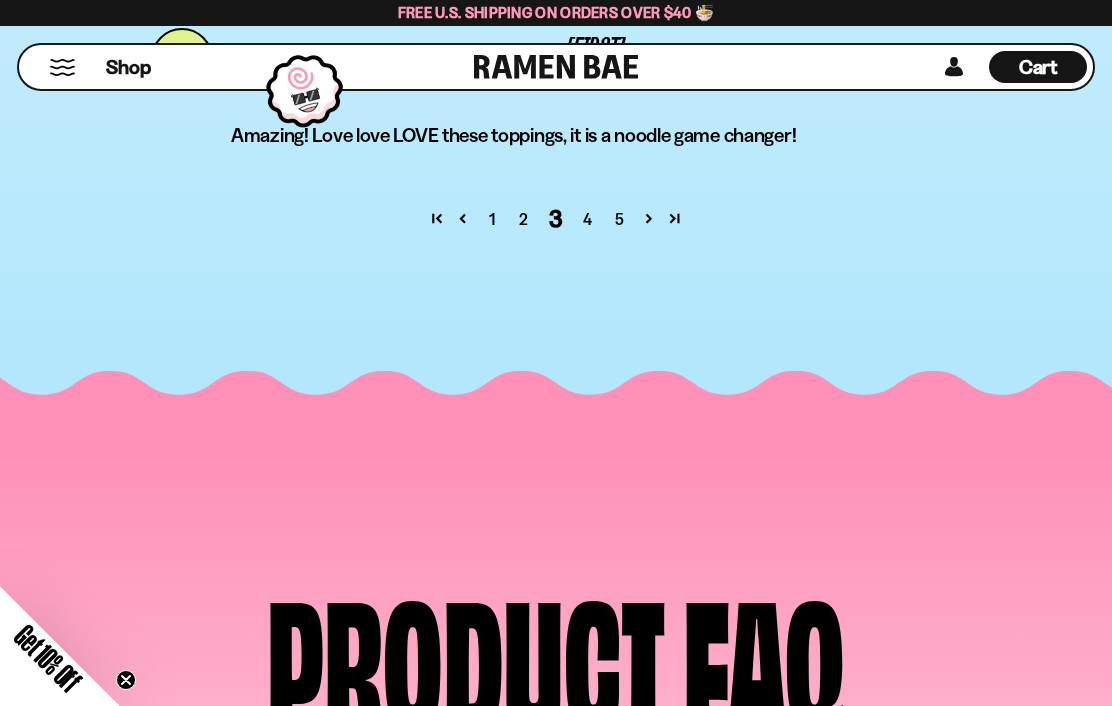 click on "4" at bounding box center [588, 219] 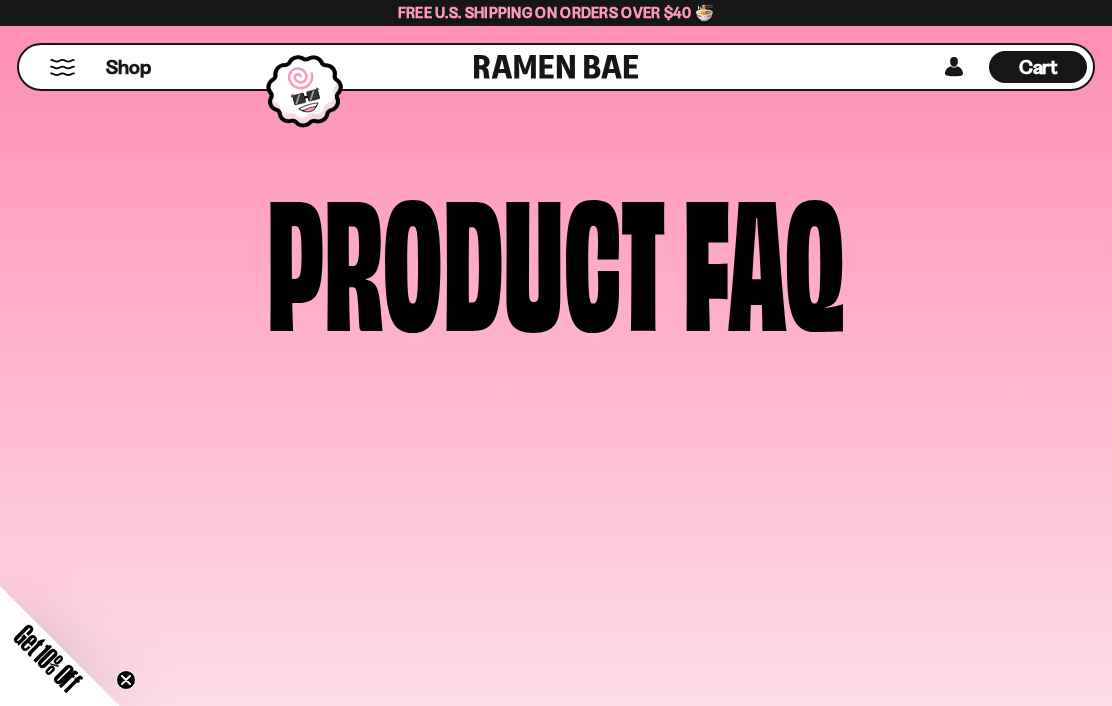 scroll, scrollTop: 7589, scrollLeft: 0, axis: vertical 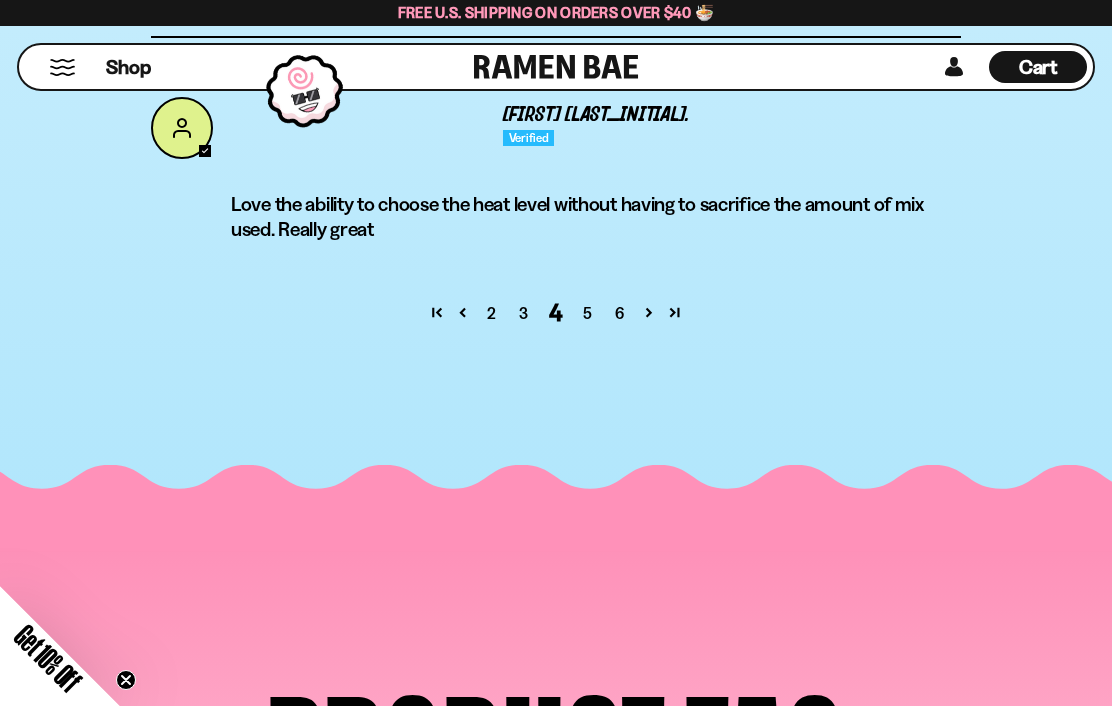 click on "5" at bounding box center [588, 313] 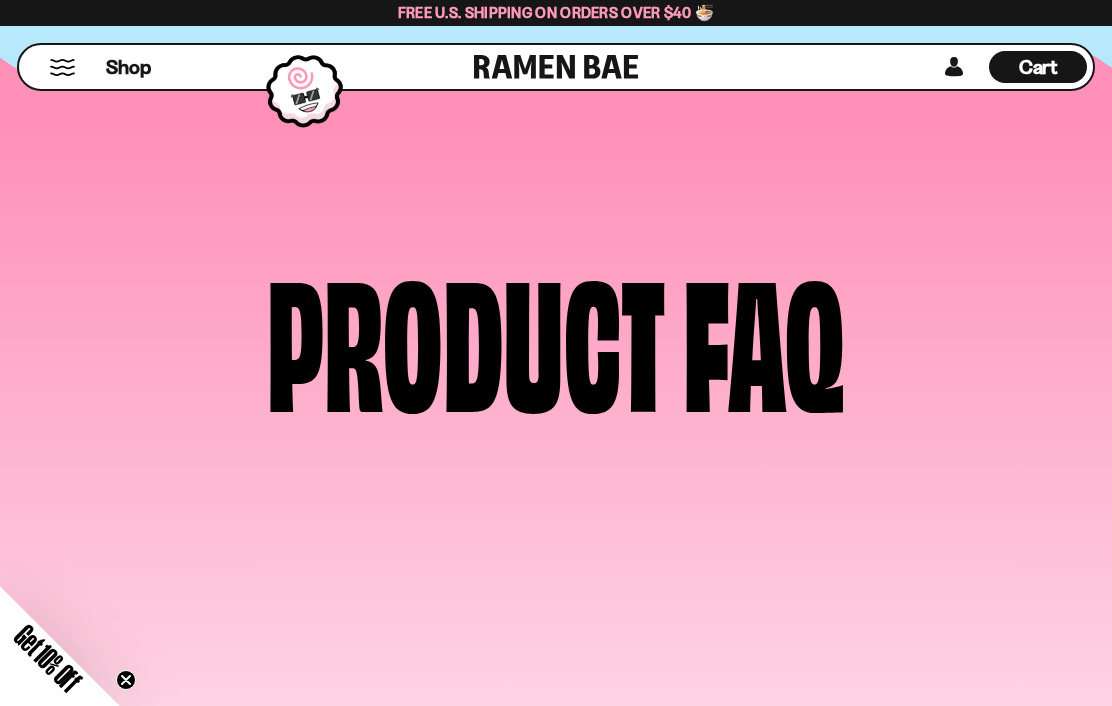 scroll, scrollTop: 7589, scrollLeft: 0, axis: vertical 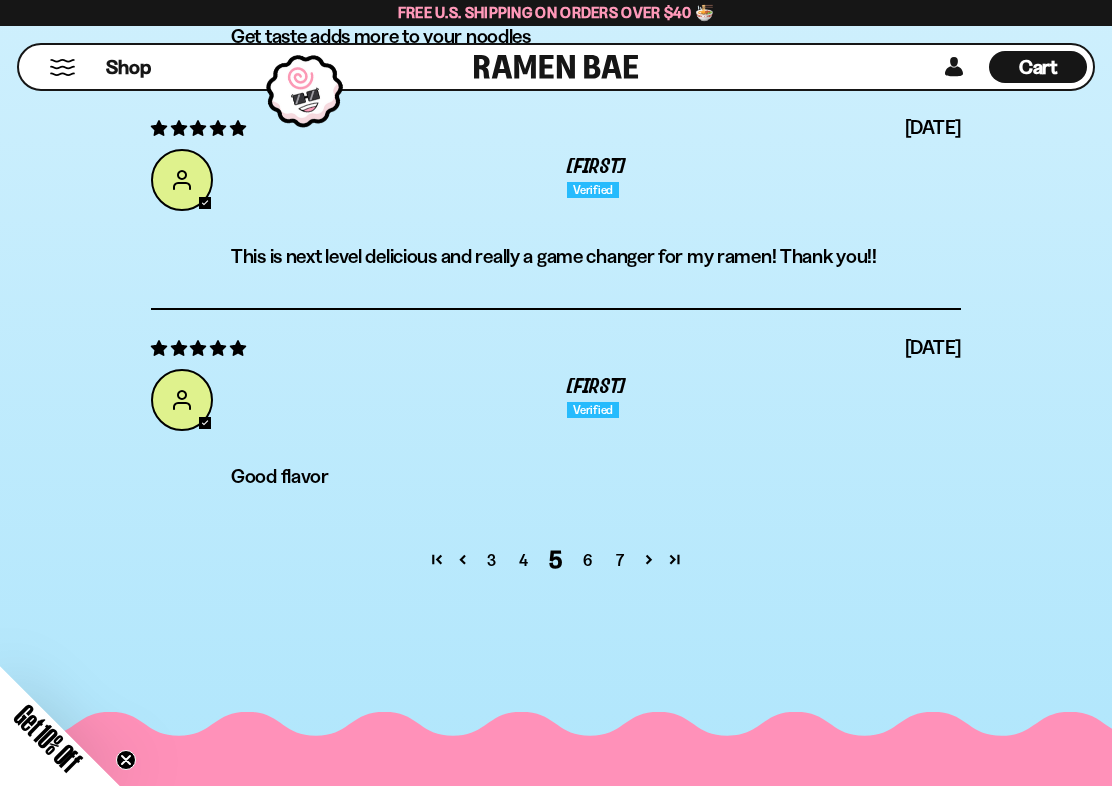 click at bounding box center (649, 559) 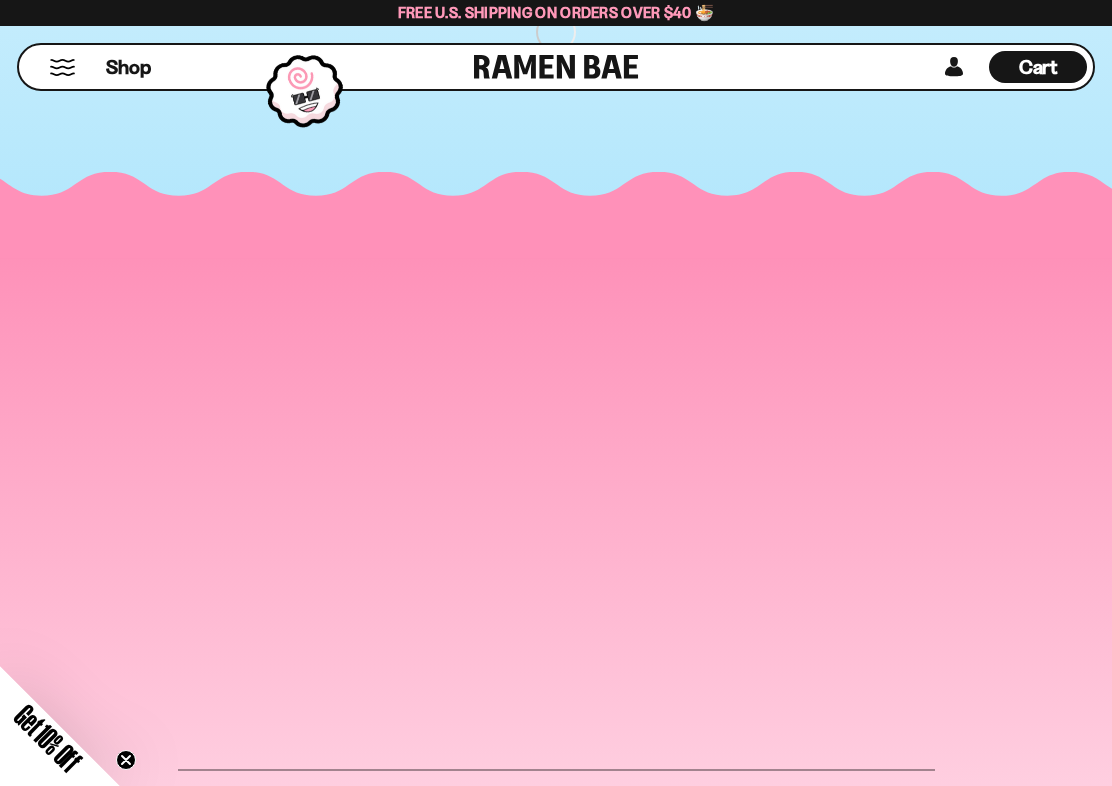 scroll, scrollTop: 7589, scrollLeft: 0, axis: vertical 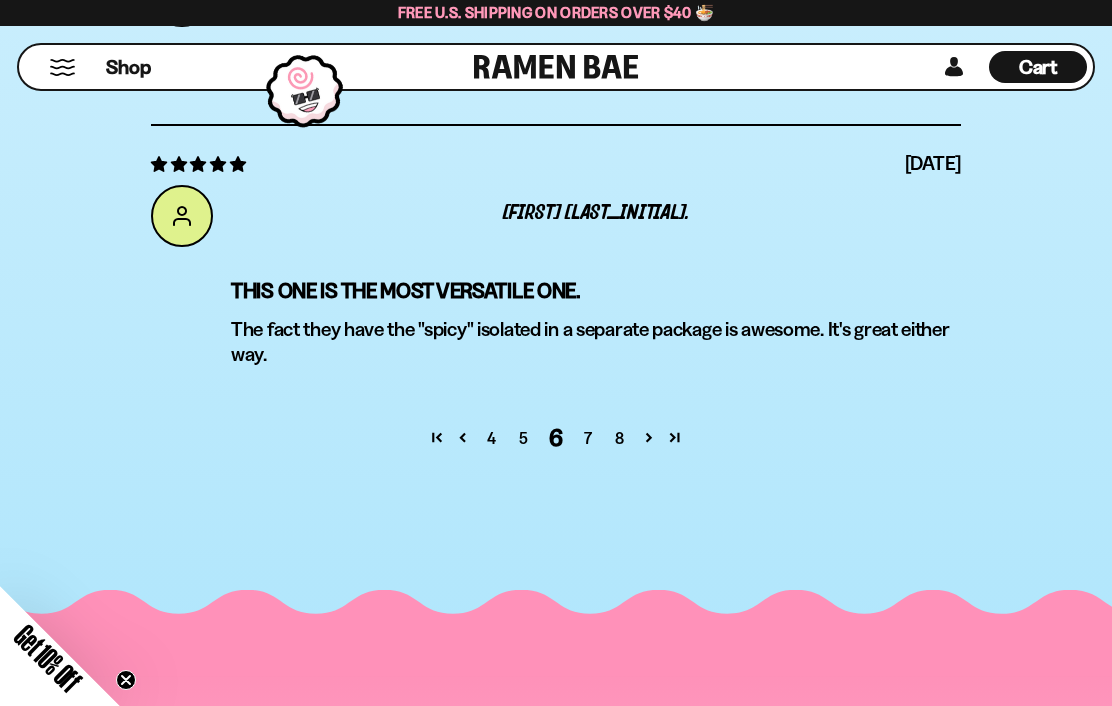 click at bounding box center (649, 437) 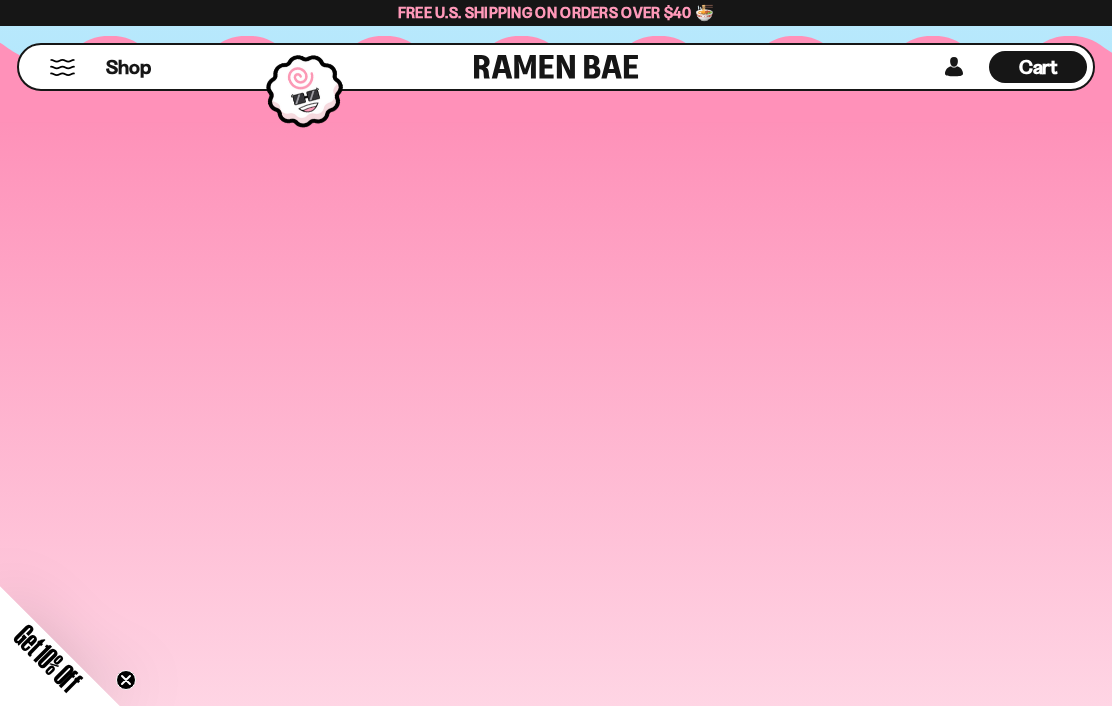 scroll, scrollTop: 7589, scrollLeft: 0, axis: vertical 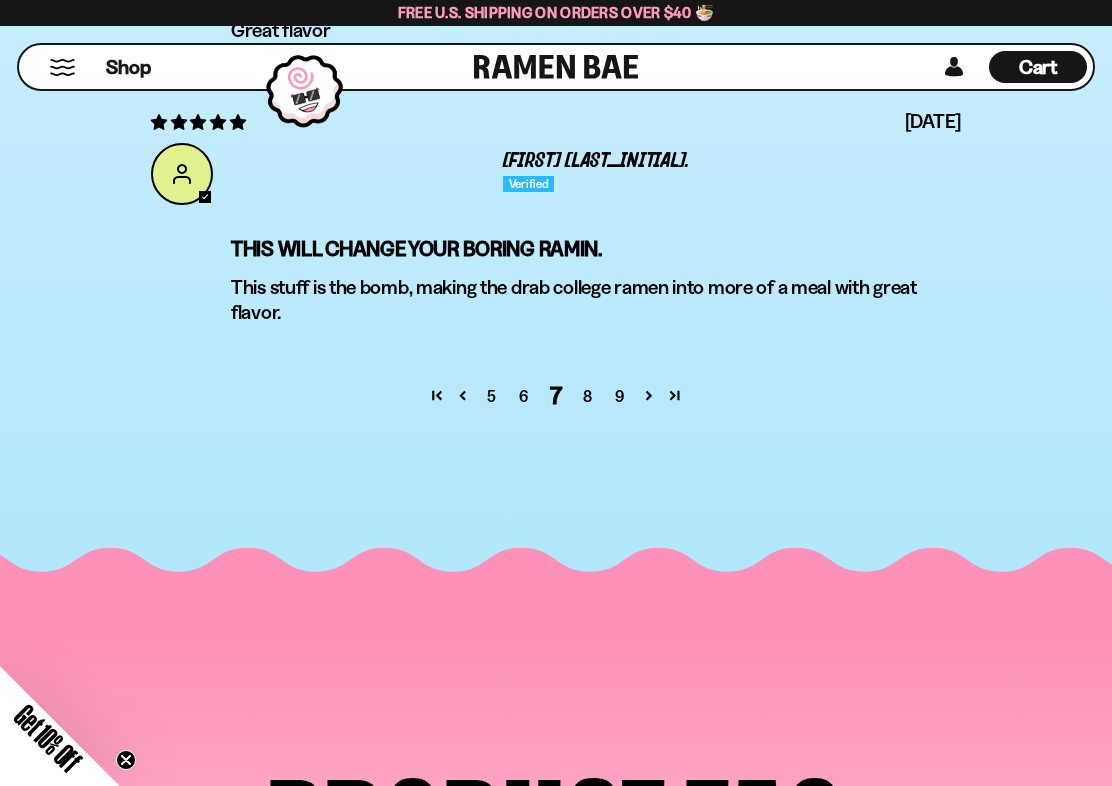 click at bounding box center [649, 395] 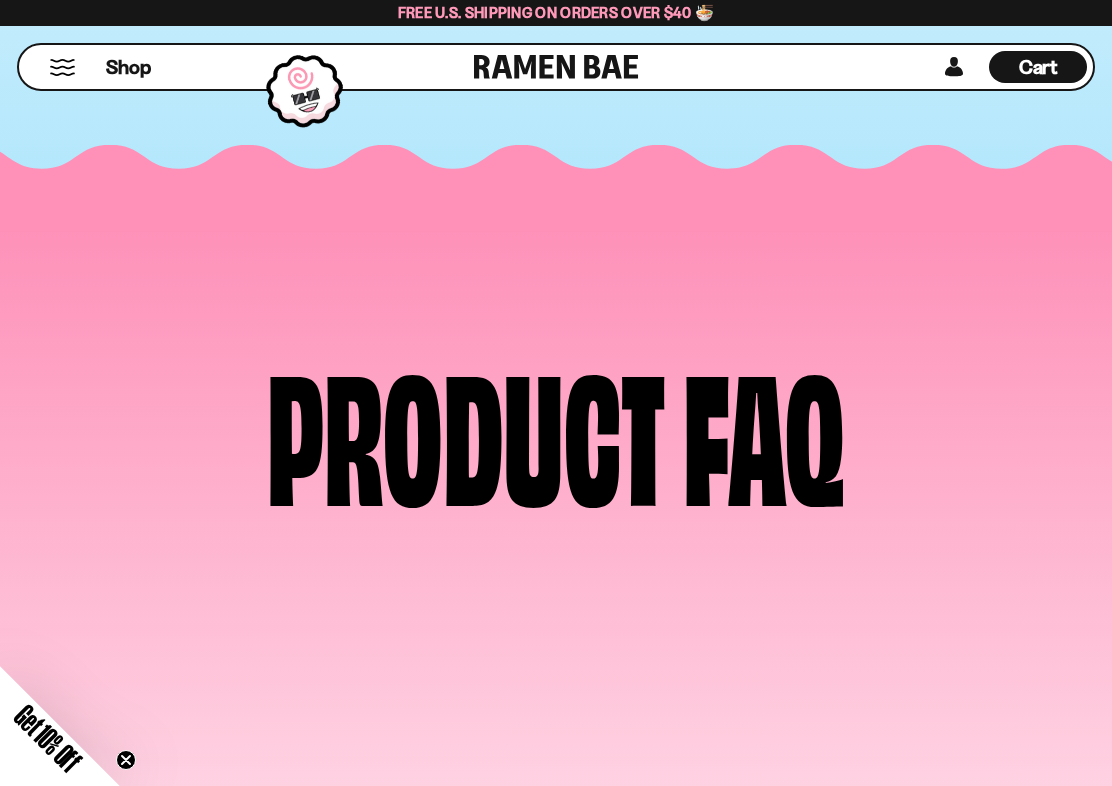 scroll, scrollTop: 7589, scrollLeft: 0, axis: vertical 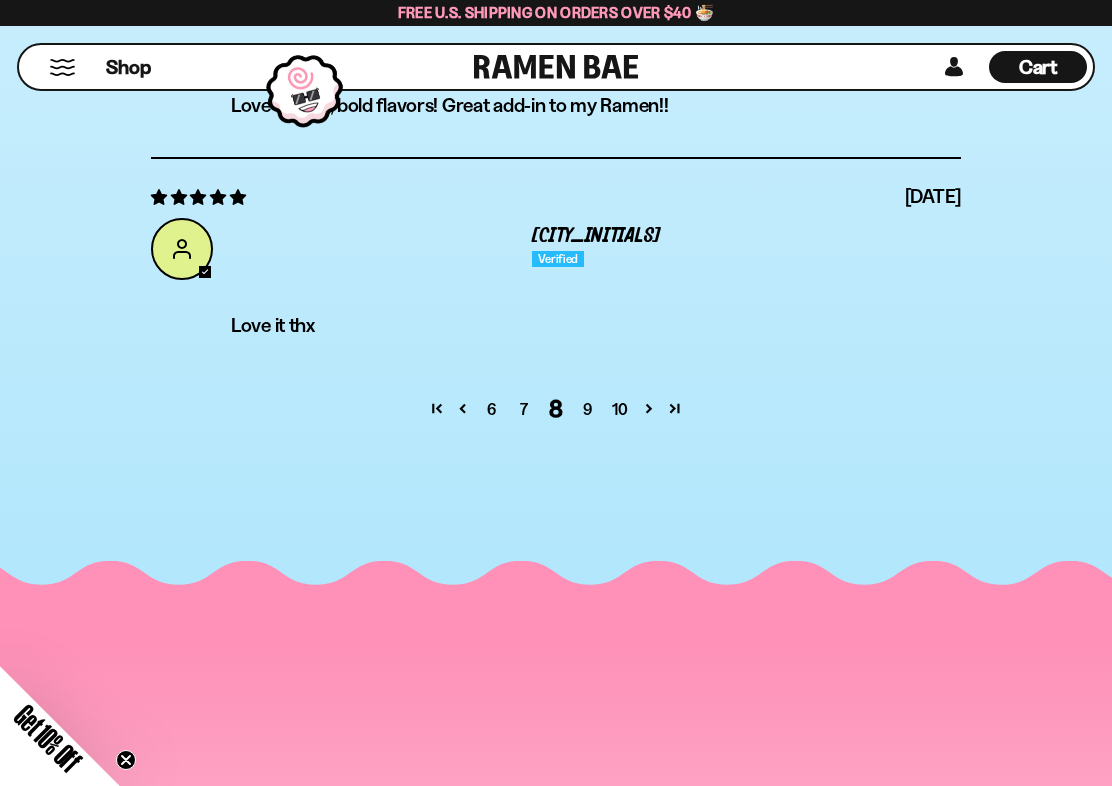 click on "9" at bounding box center [588, 409] 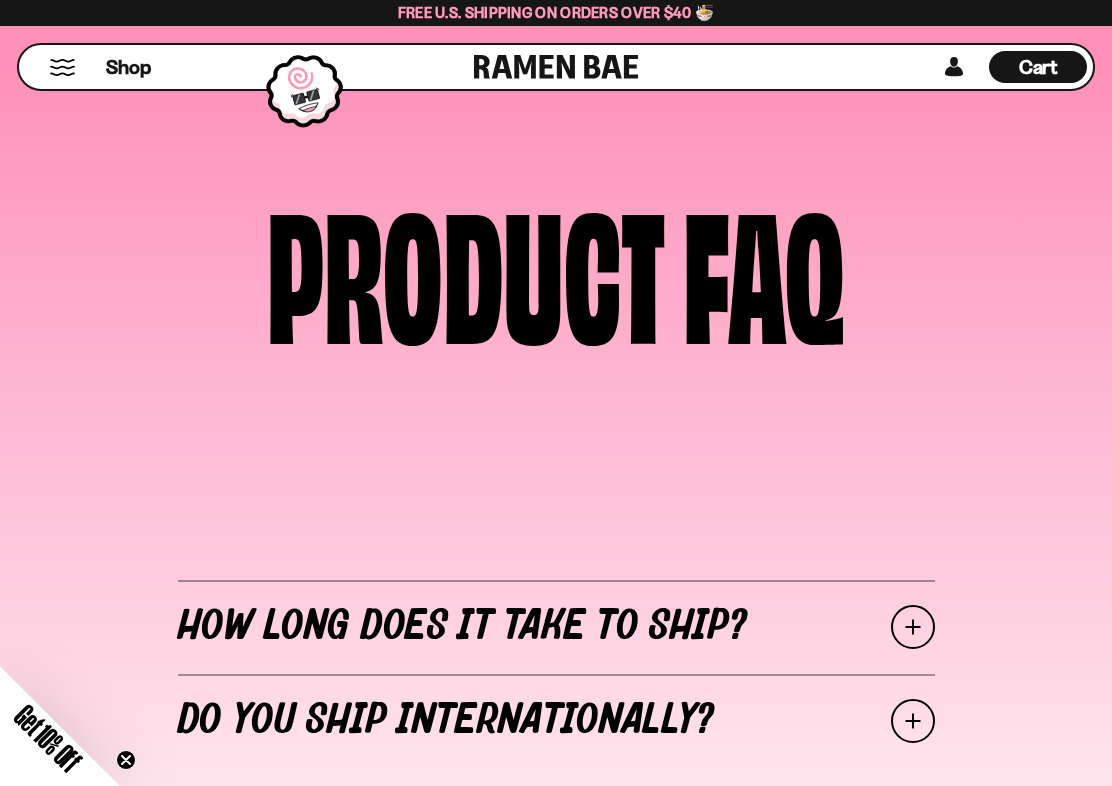 scroll, scrollTop: 7589, scrollLeft: 0, axis: vertical 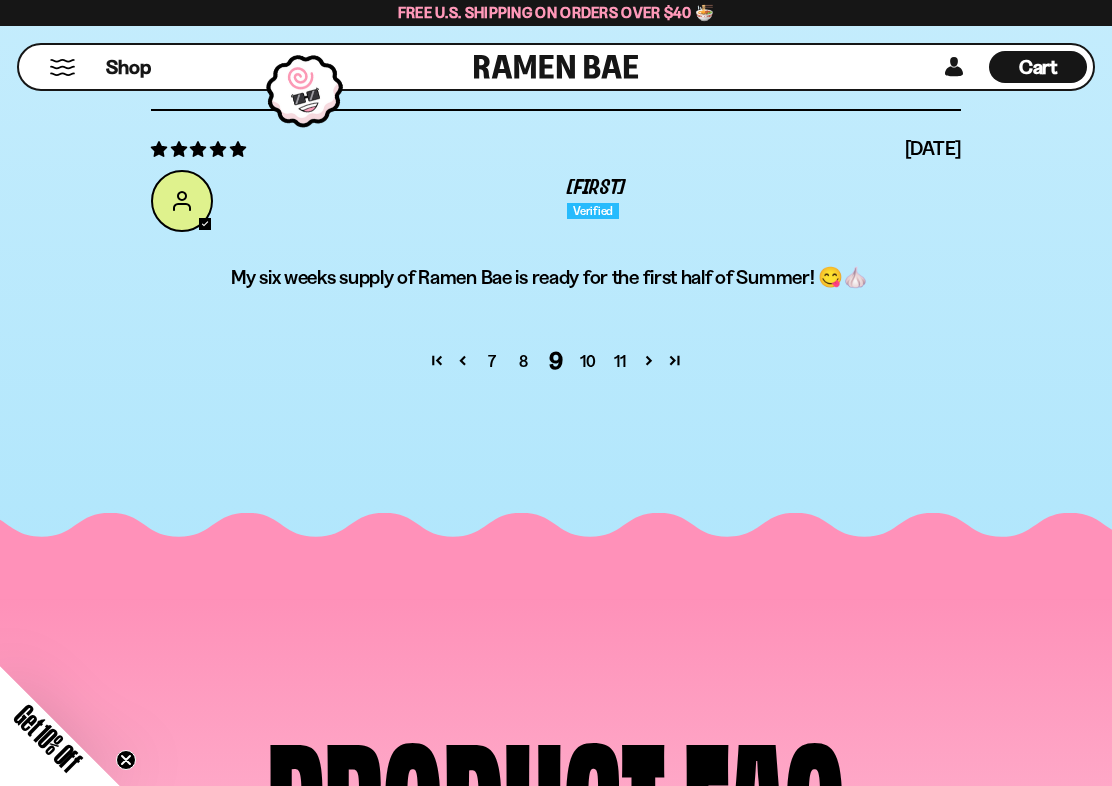 click on "[NUMBERS]" at bounding box center [556, 361] 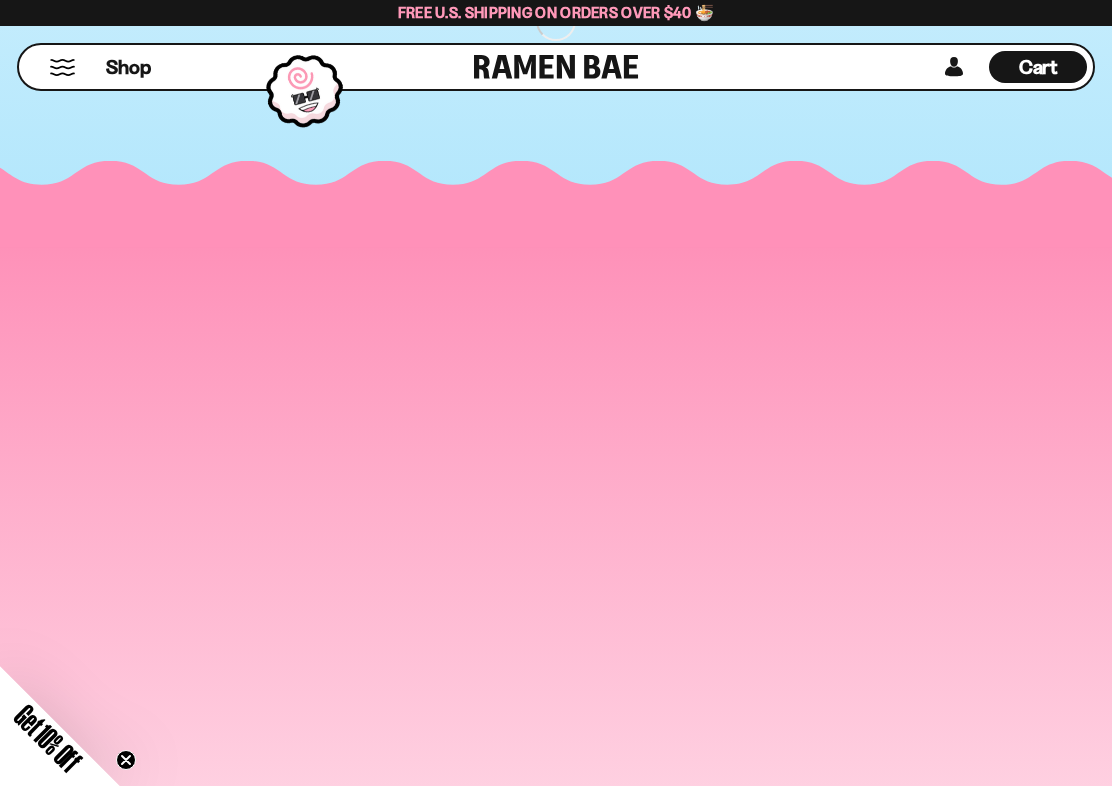 scroll, scrollTop: 7589, scrollLeft: 0, axis: vertical 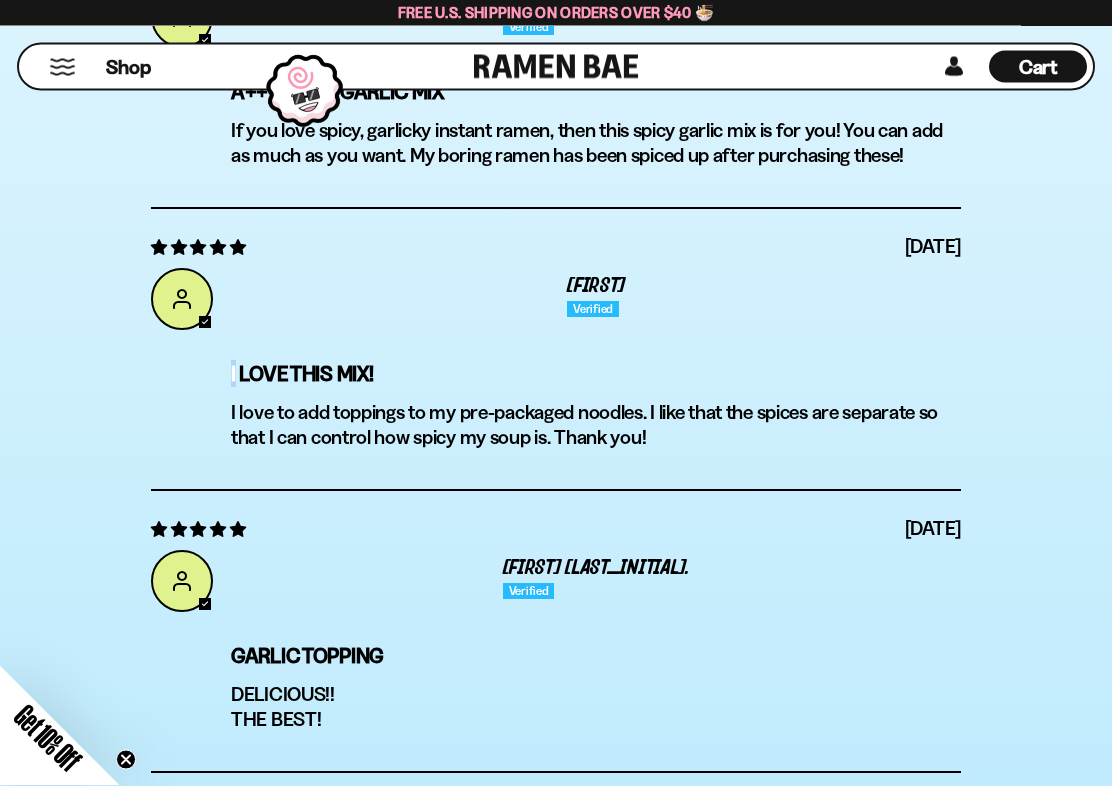 click on "[FIRST]" at bounding box center (556, 300) 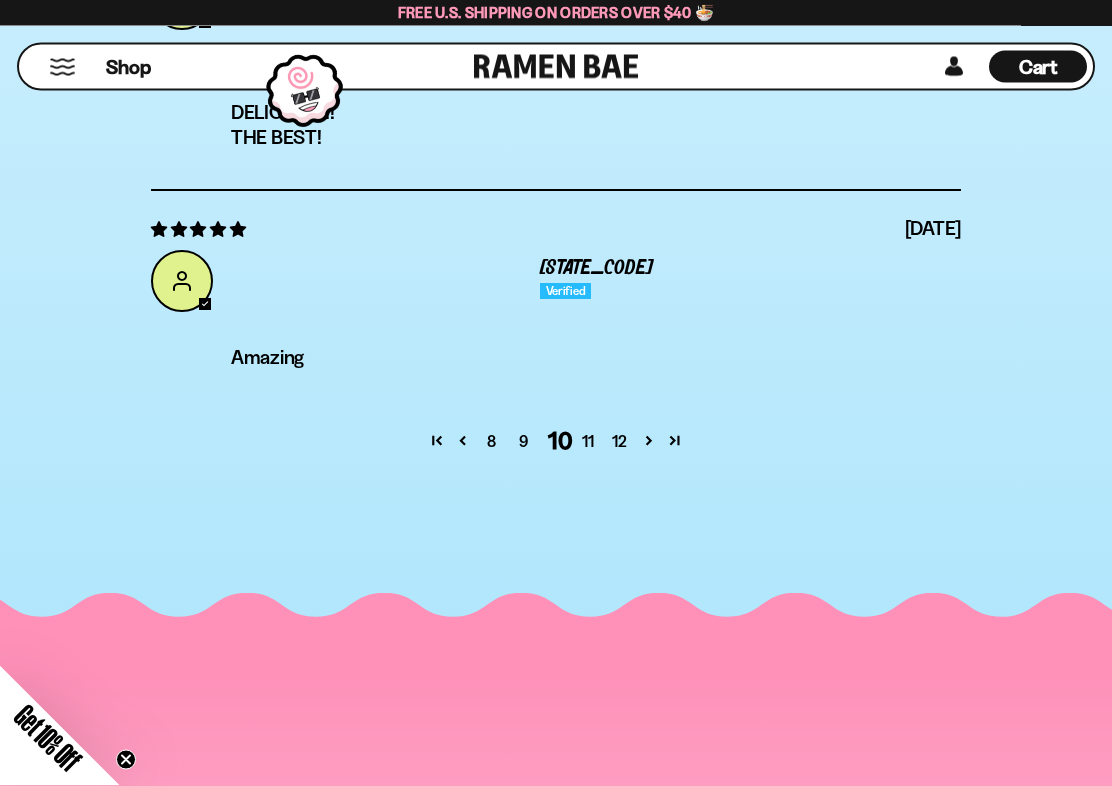 scroll, scrollTop: 8544, scrollLeft: 0, axis: vertical 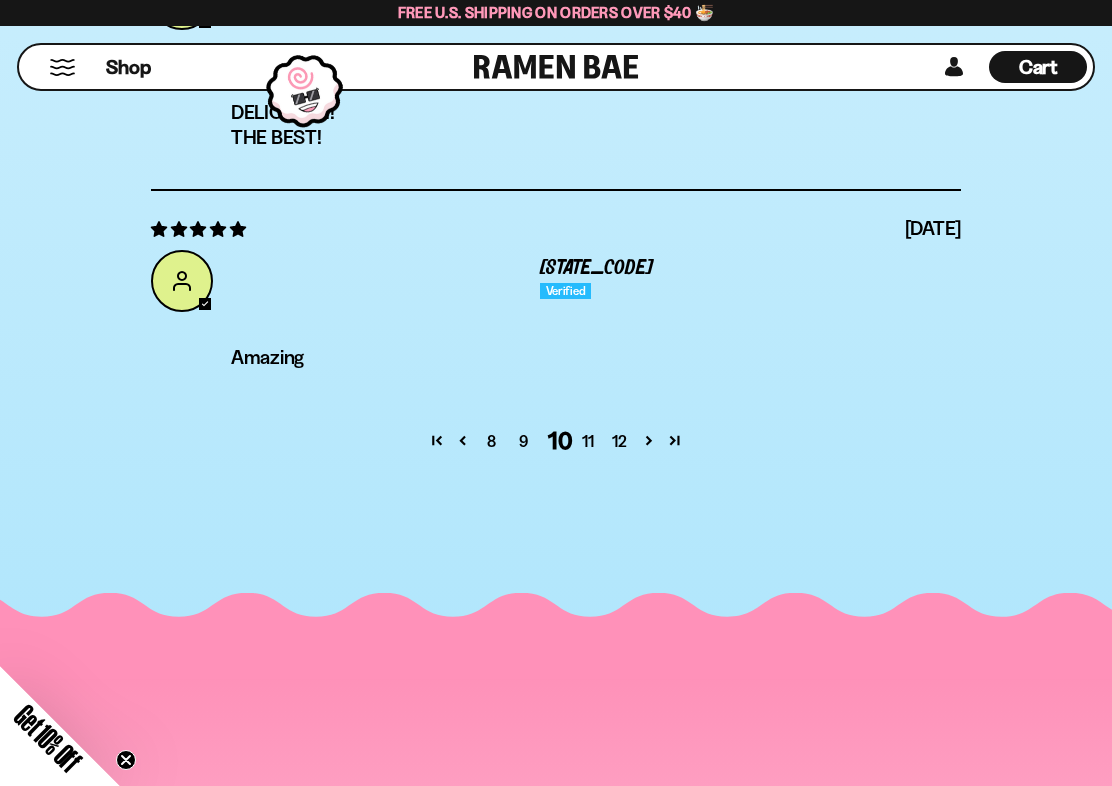 click at bounding box center (675, 440) 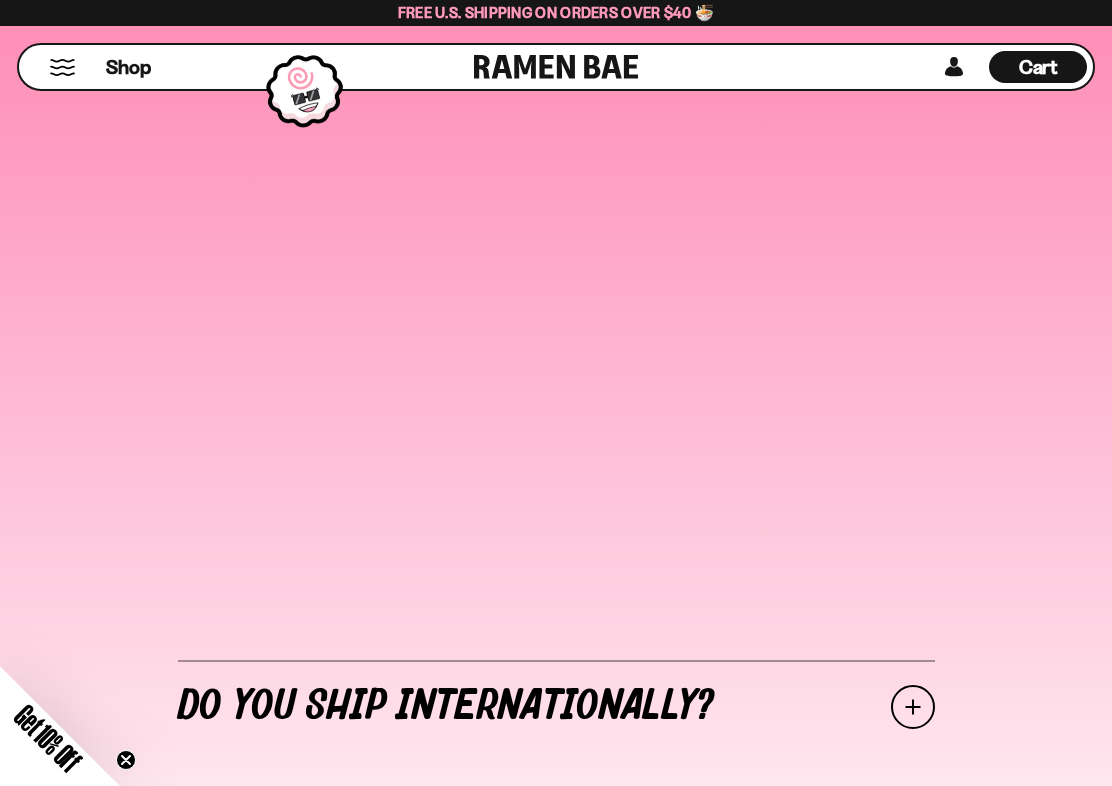 scroll, scrollTop: 7589, scrollLeft: 0, axis: vertical 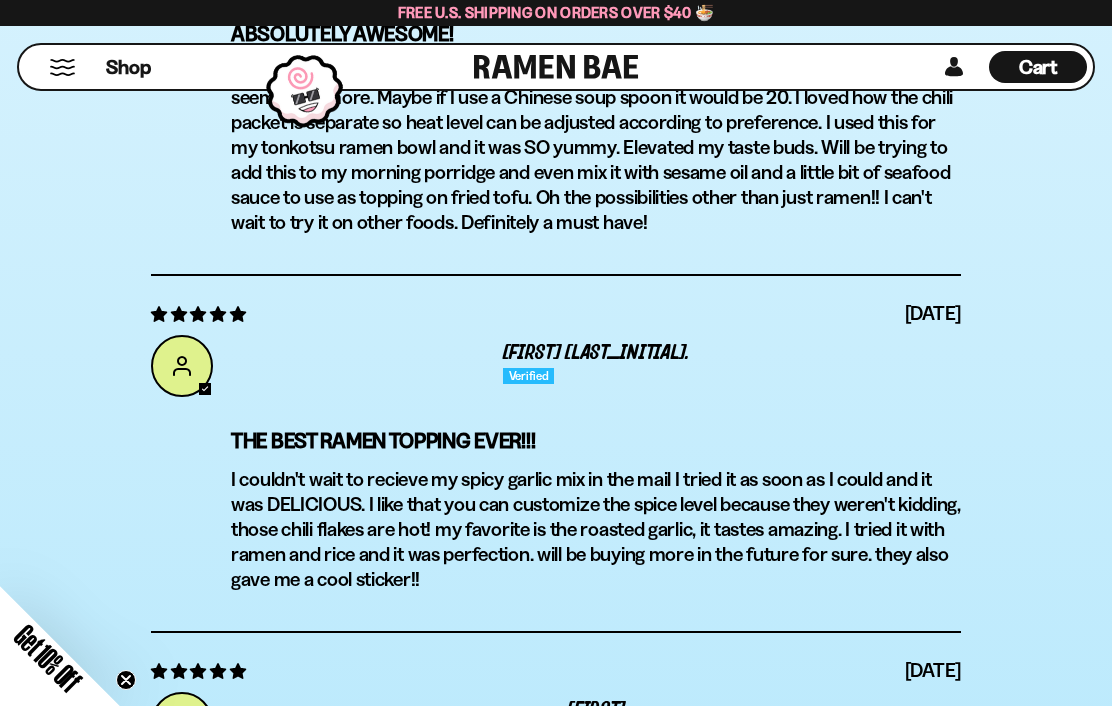 click on "I couldn't wait to recieve my spicy garlic mix in the mail I tried it as soon as I could and it was DELICIOUS. I like that you can customize the spice level because they weren't kidding, those chili flakes are hot! my favorite is the roasted garlic, it tastes amazing. I tried it with ramen and rice and it was perfection. will be buying more in the future for sure. they also gave me a cool sticker!!" at bounding box center [596, 529] 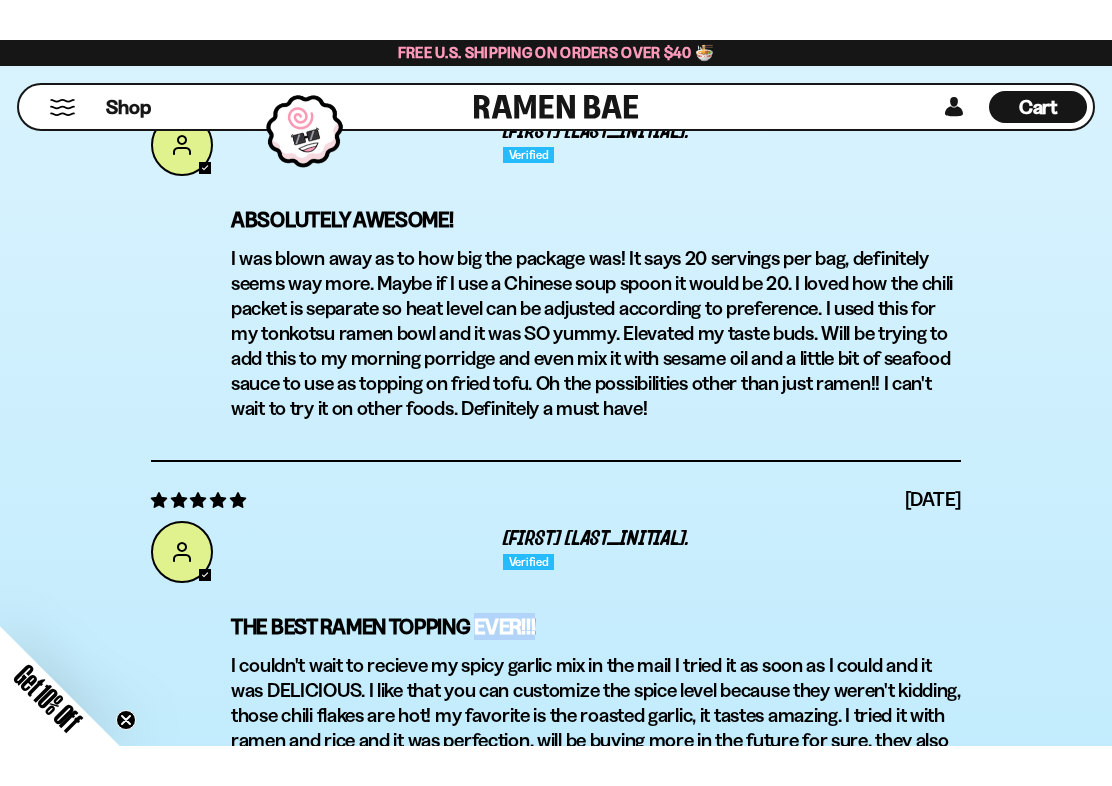 scroll, scrollTop: 8089, scrollLeft: 0, axis: vertical 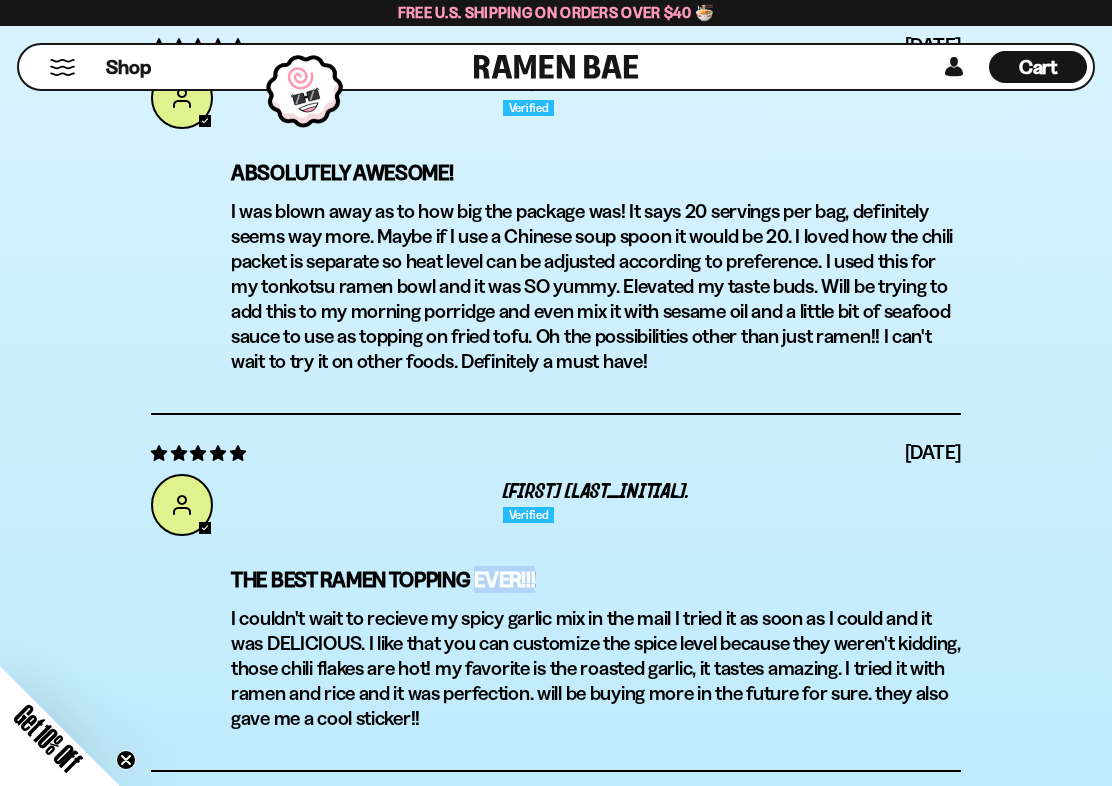 click on "[DATE]   [FIRST] [LAST_INITIAL]." at bounding box center [556, 497] 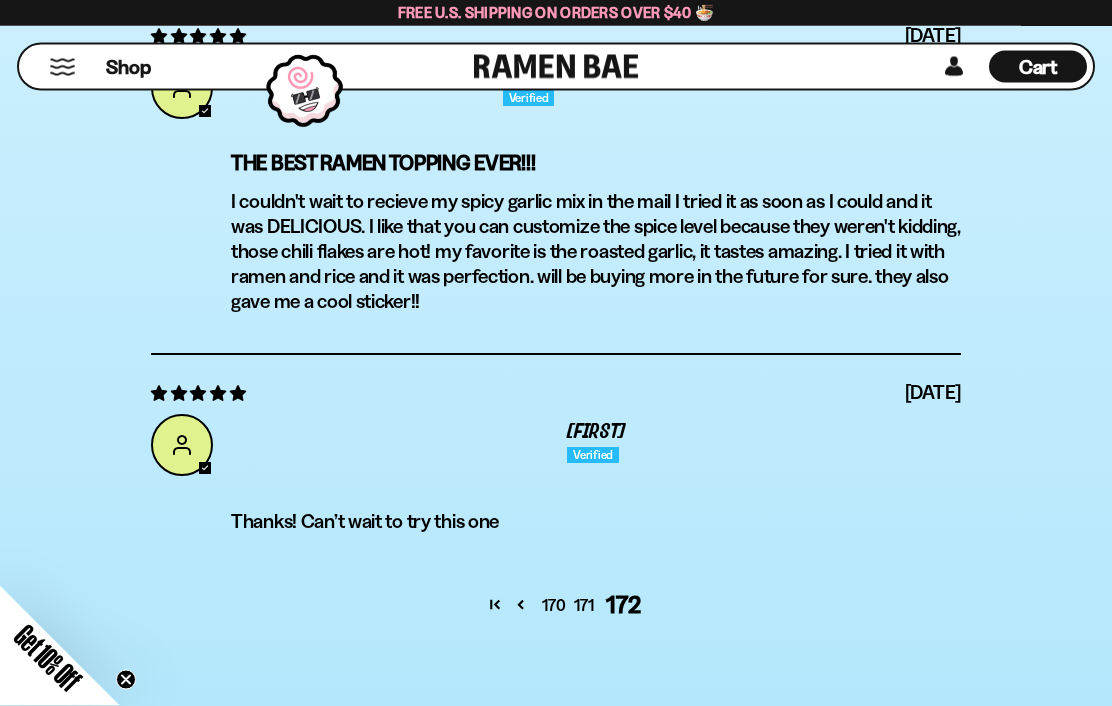 scroll, scrollTop: 8506, scrollLeft: 0, axis: vertical 